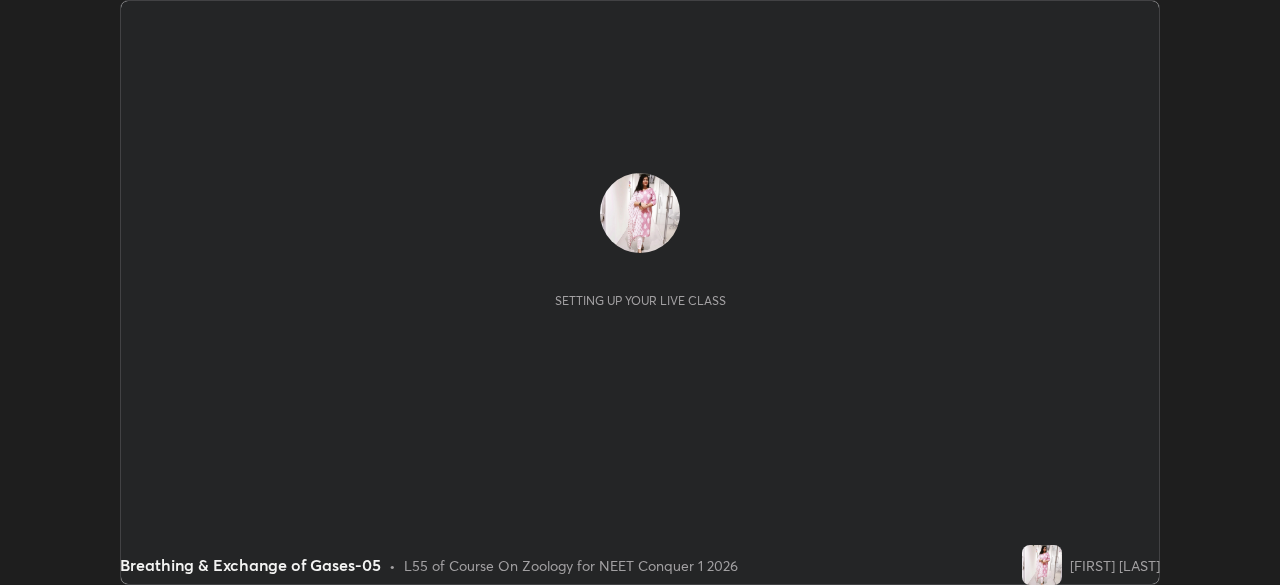 scroll, scrollTop: 0, scrollLeft: 0, axis: both 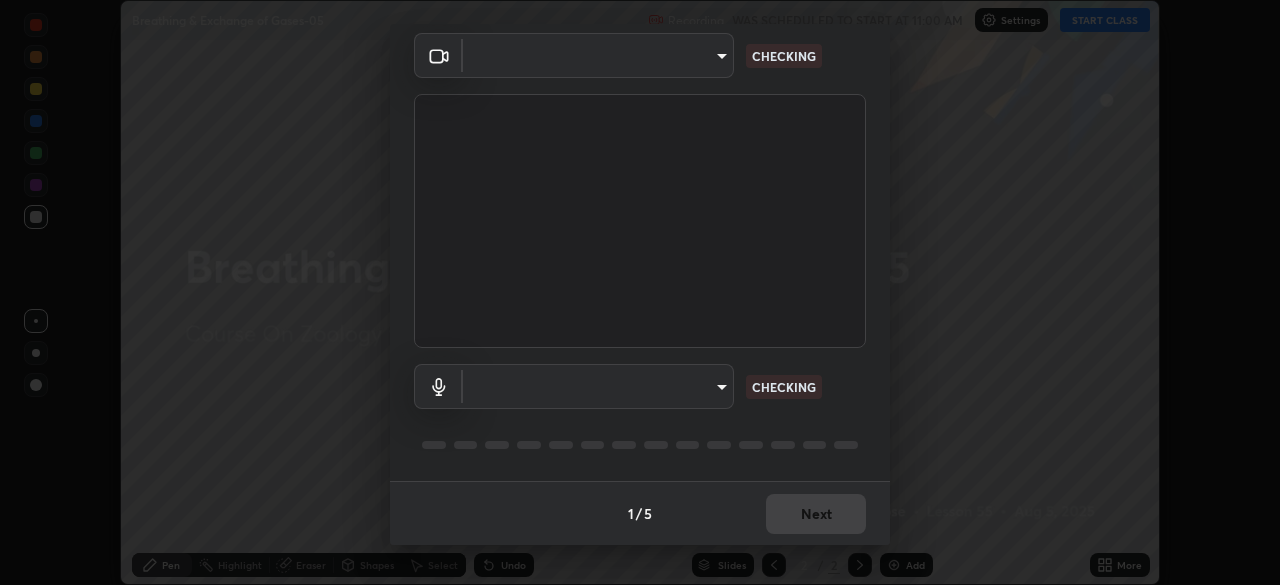 type on "49997c5035a380d1e4bfd67072f4403f37fcfd6159da511fce73e868ba03c42c" 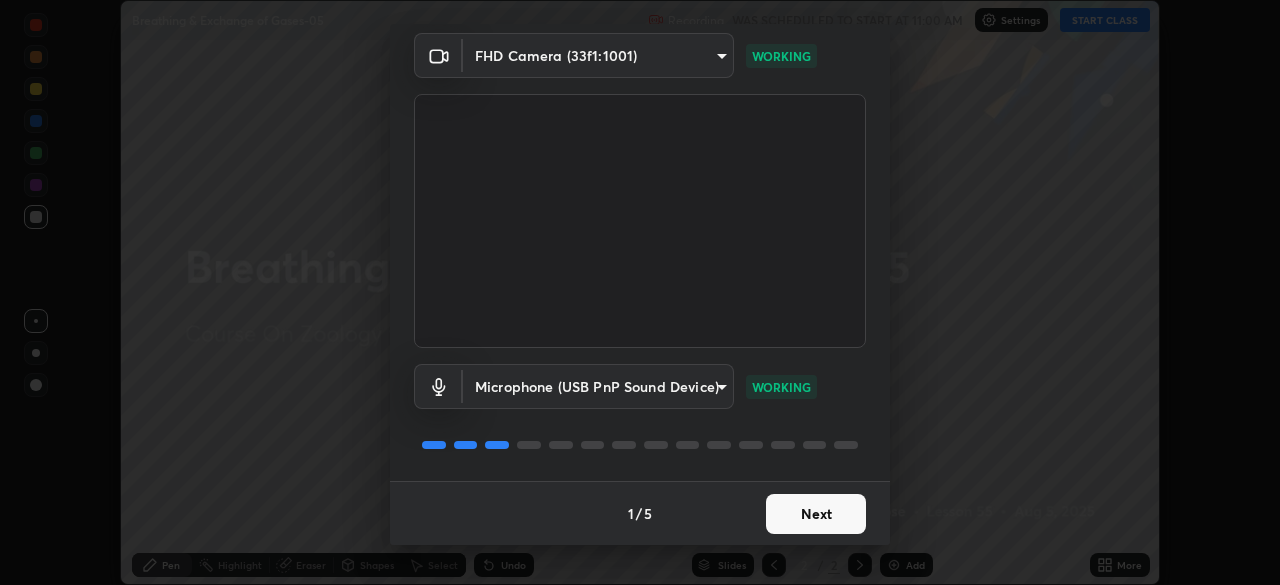click on "Next" at bounding box center [816, 514] 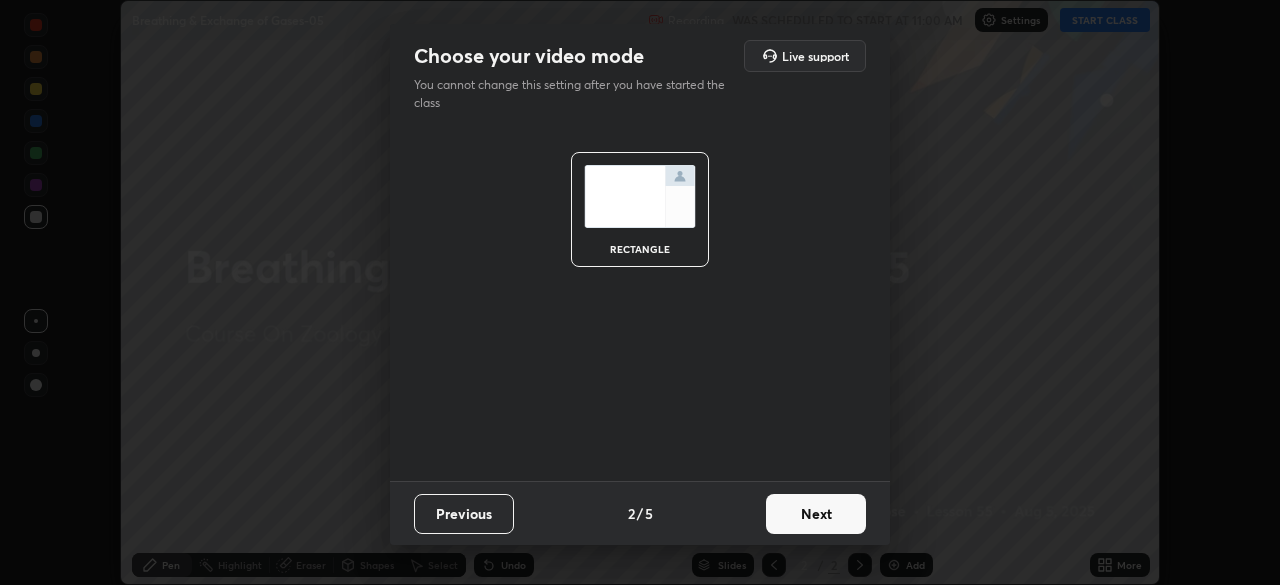 scroll, scrollTop: 0, scrollLeft: 0, axis: both 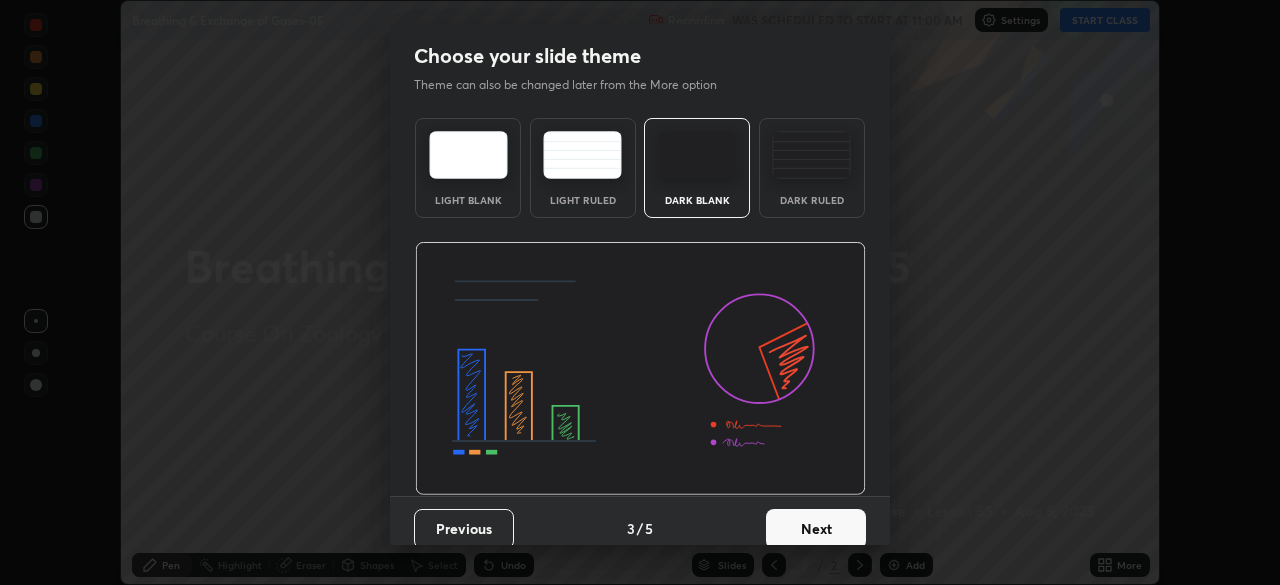 click on "Next" at bounding box center [816, 529] 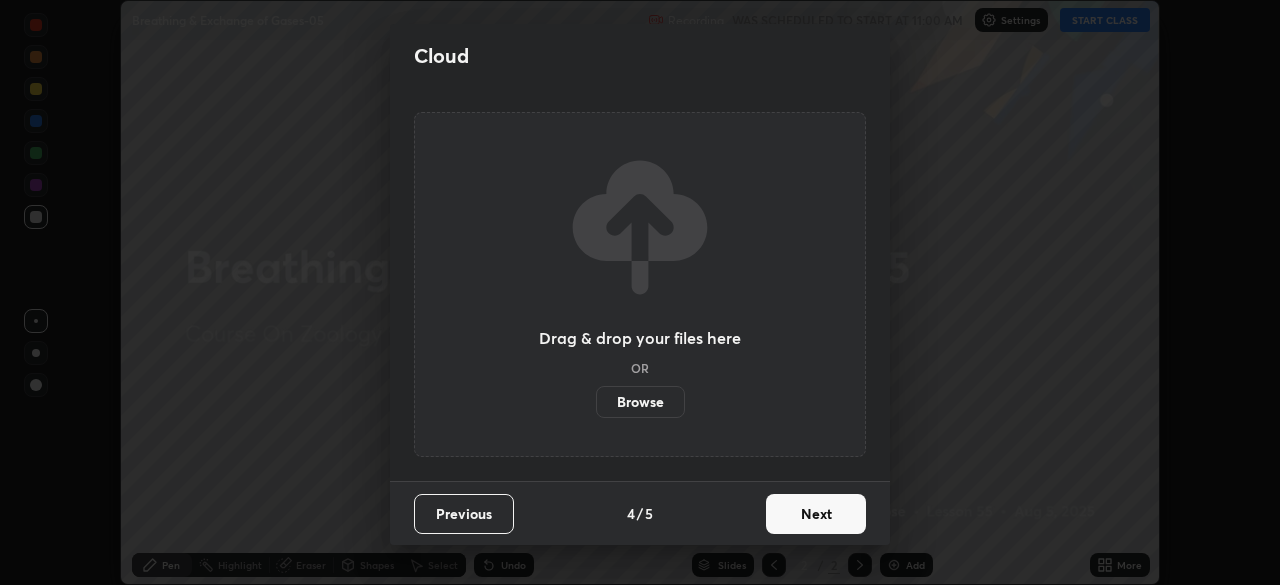 click on "Next" at bounding box center [816, 514] 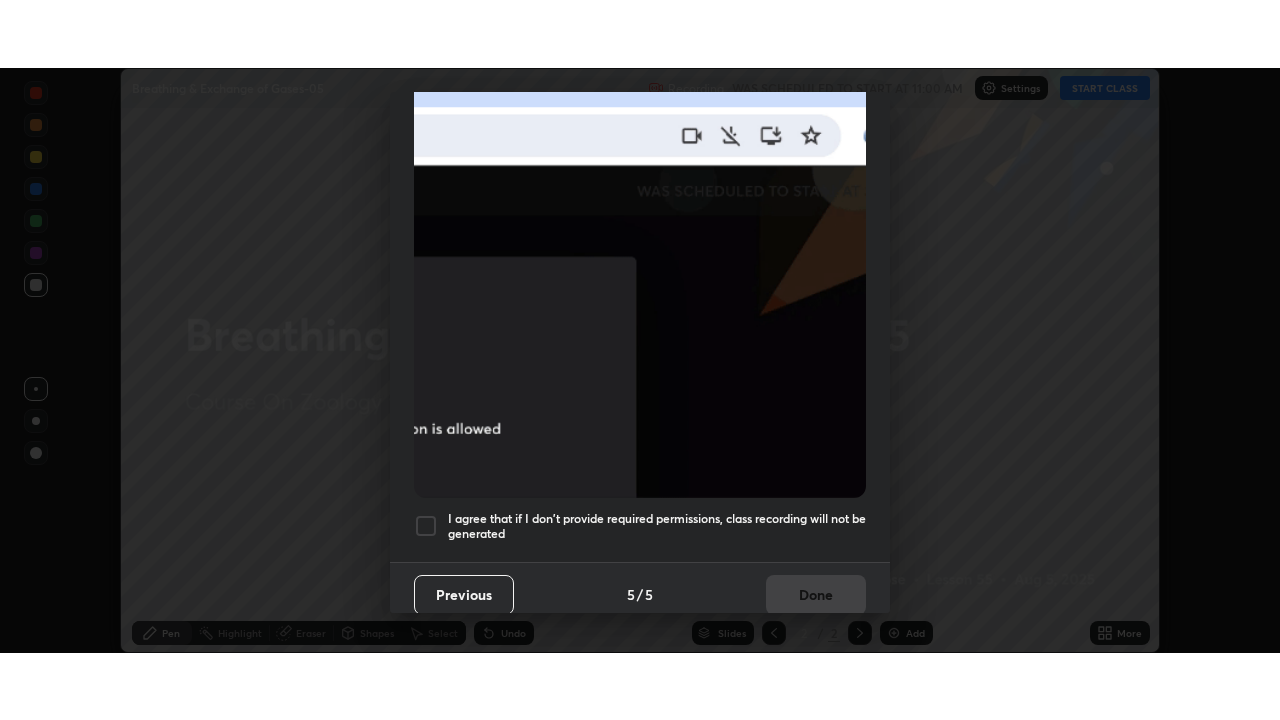 scroll, scrollTop: 478, scrollLeft: 0, axis: vertical 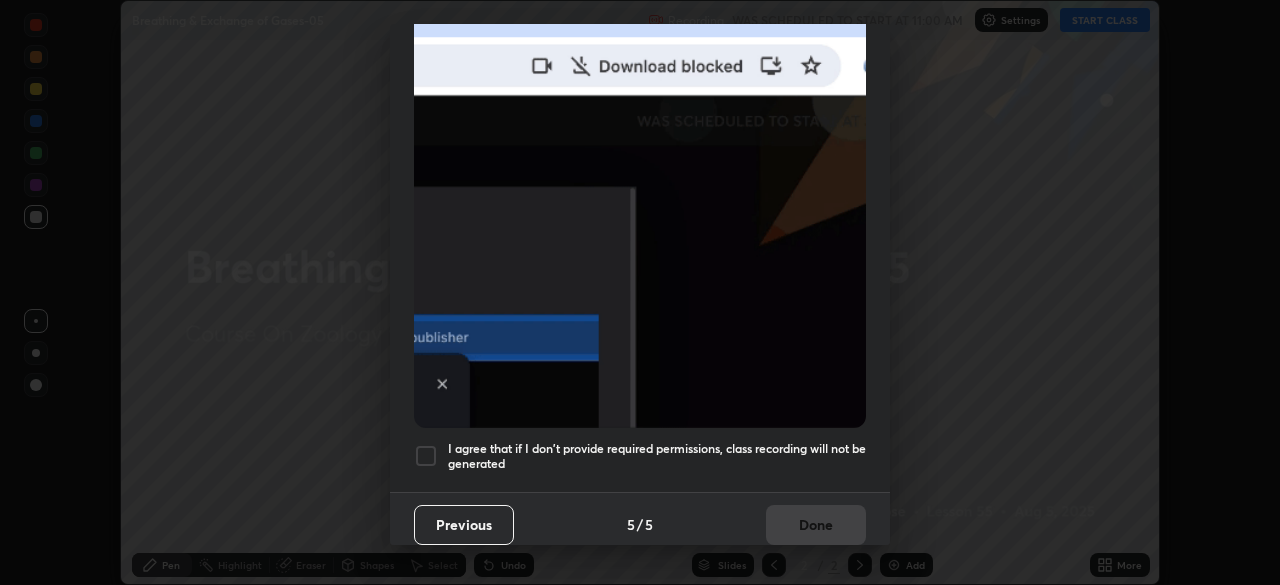 click on "I agree that if I don't provide required permissions, class recording will not be generated" at bounding box center [657, 456] 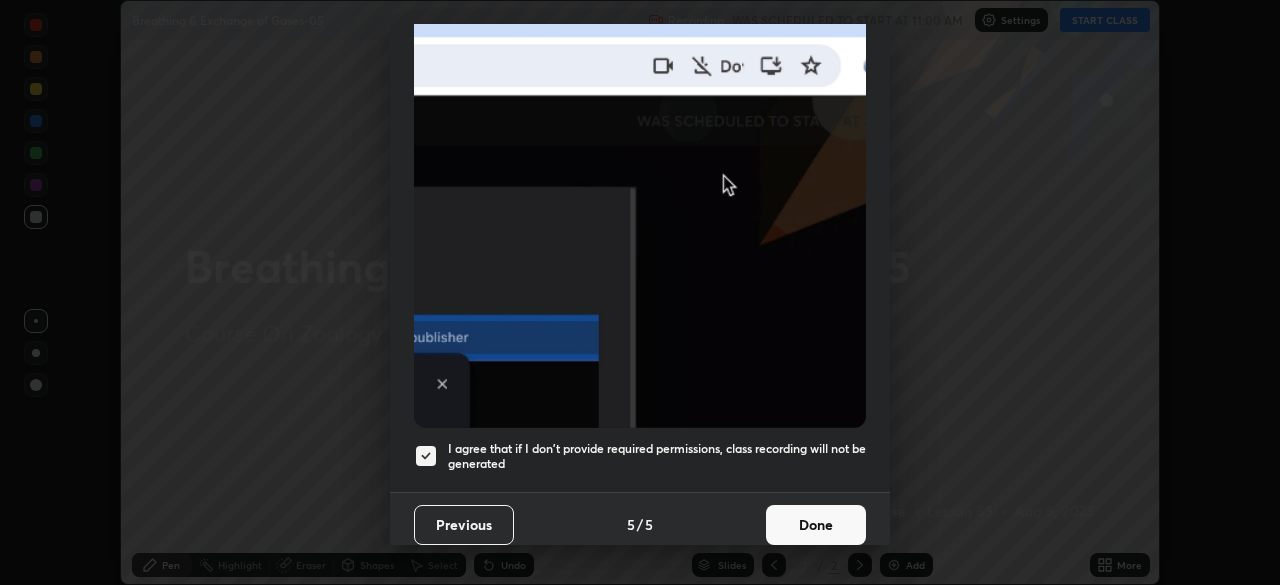 click on "Done" at bounding box center (816, 525) 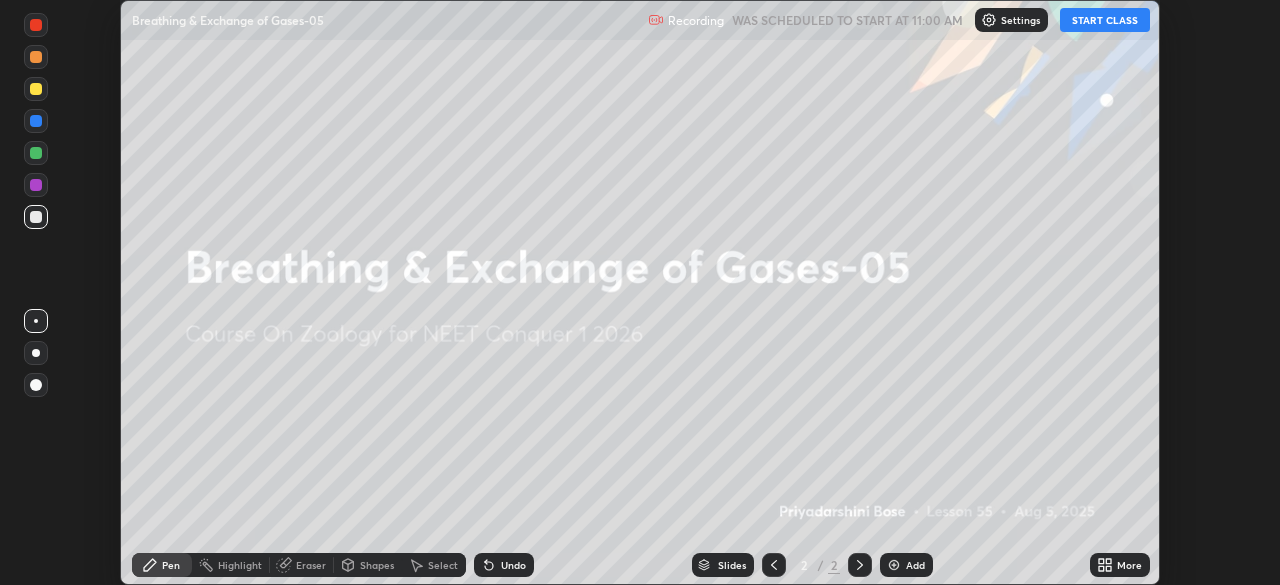 click on "START CLASS" at bounding box center [1105, 20] 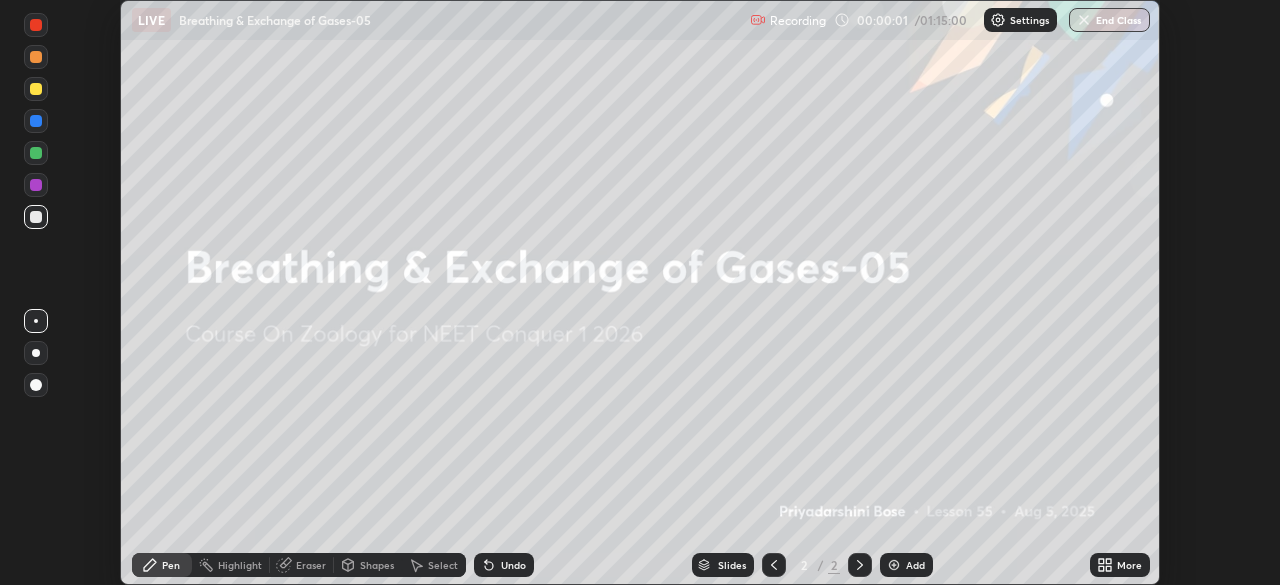 click 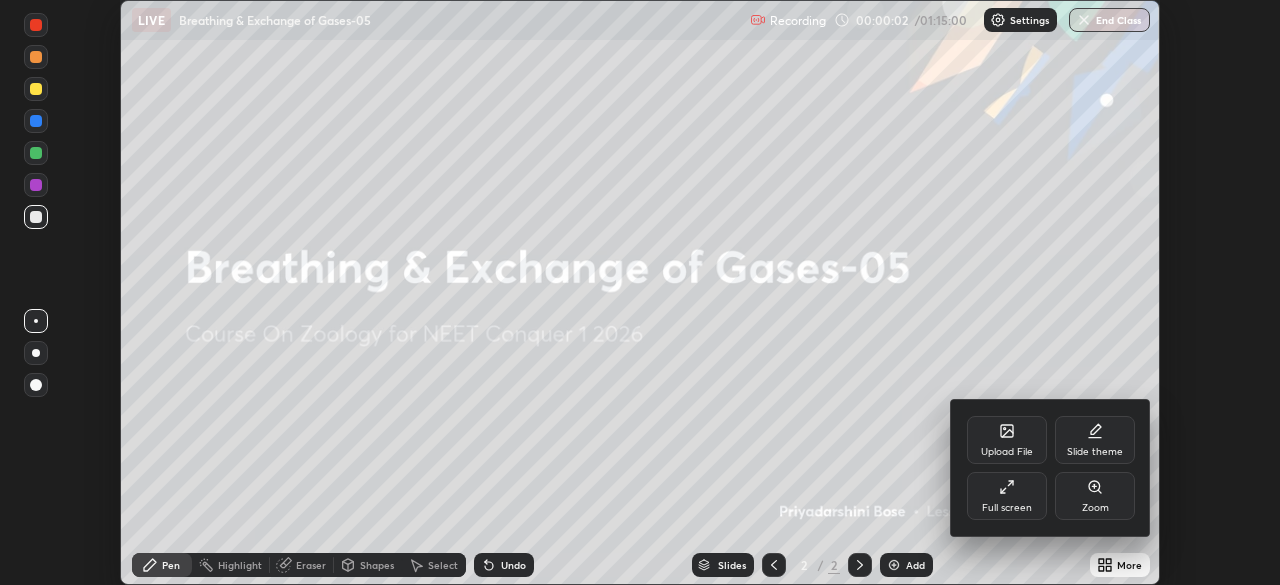 click on "Full screen" at bounding box center (1007, 496) 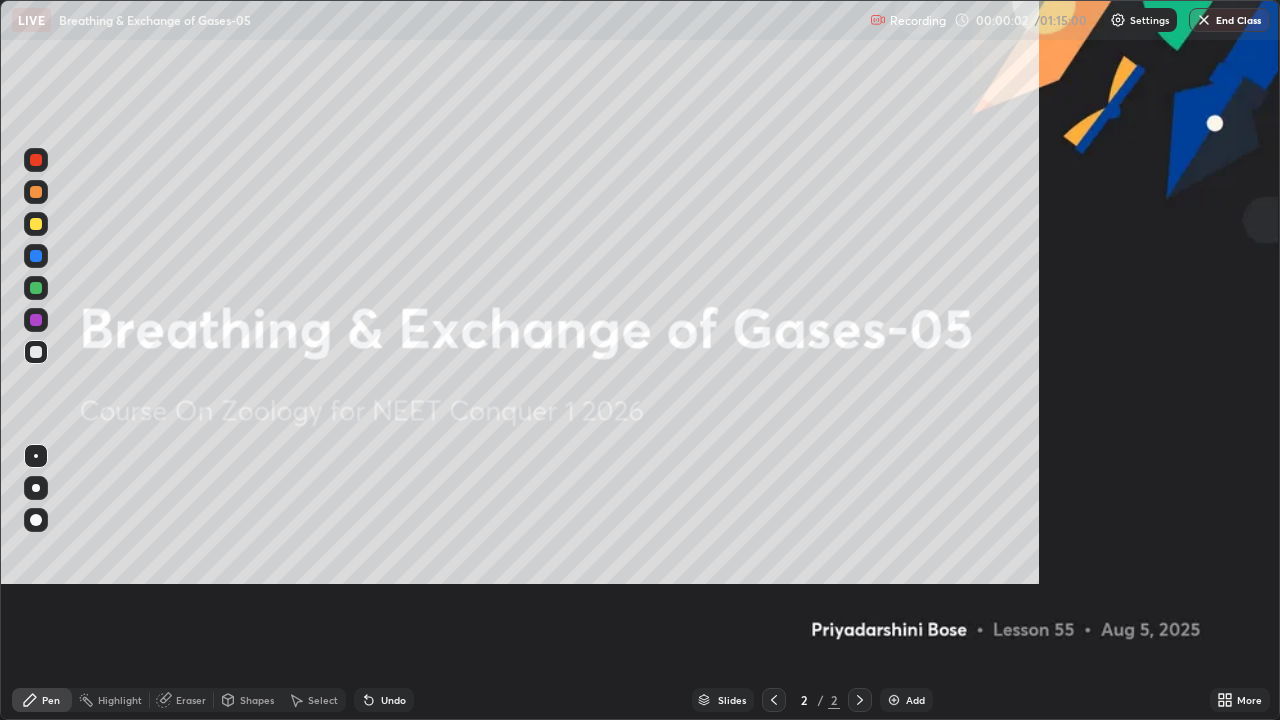 scroll, scrollTop: 99280, scrollLeft: 98720, axis: both 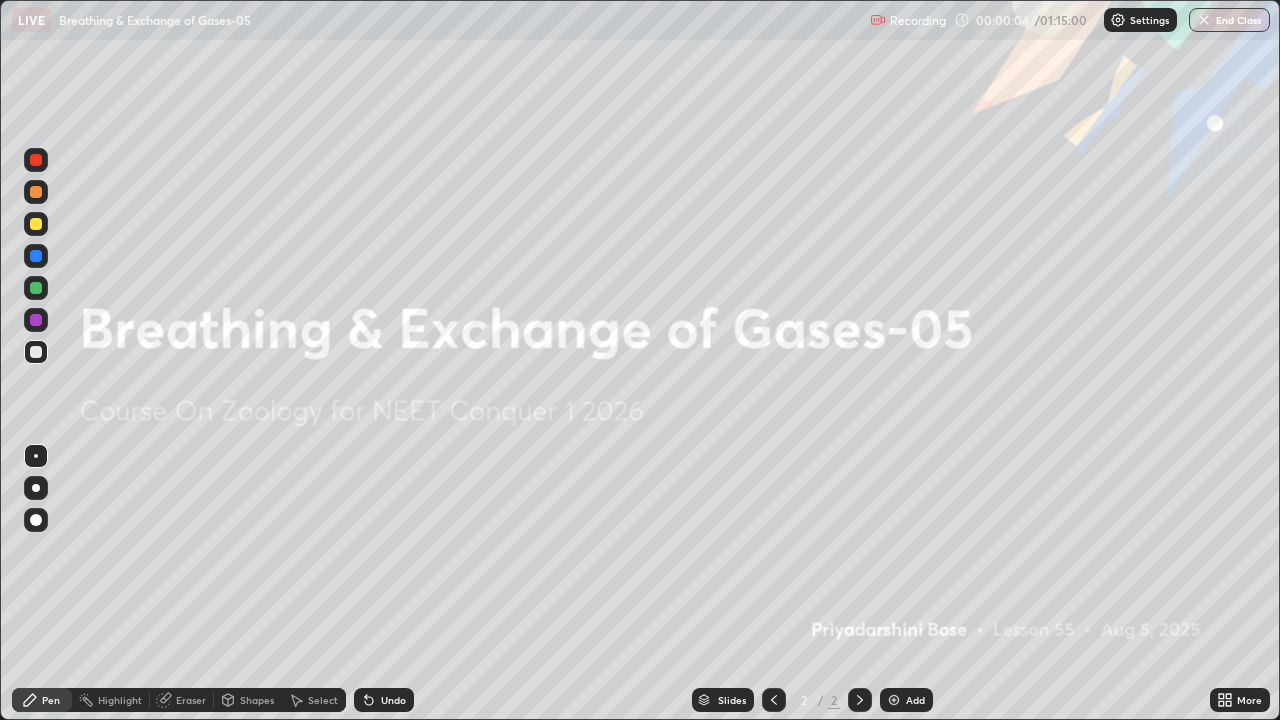 click at bounding box center (894, 700) 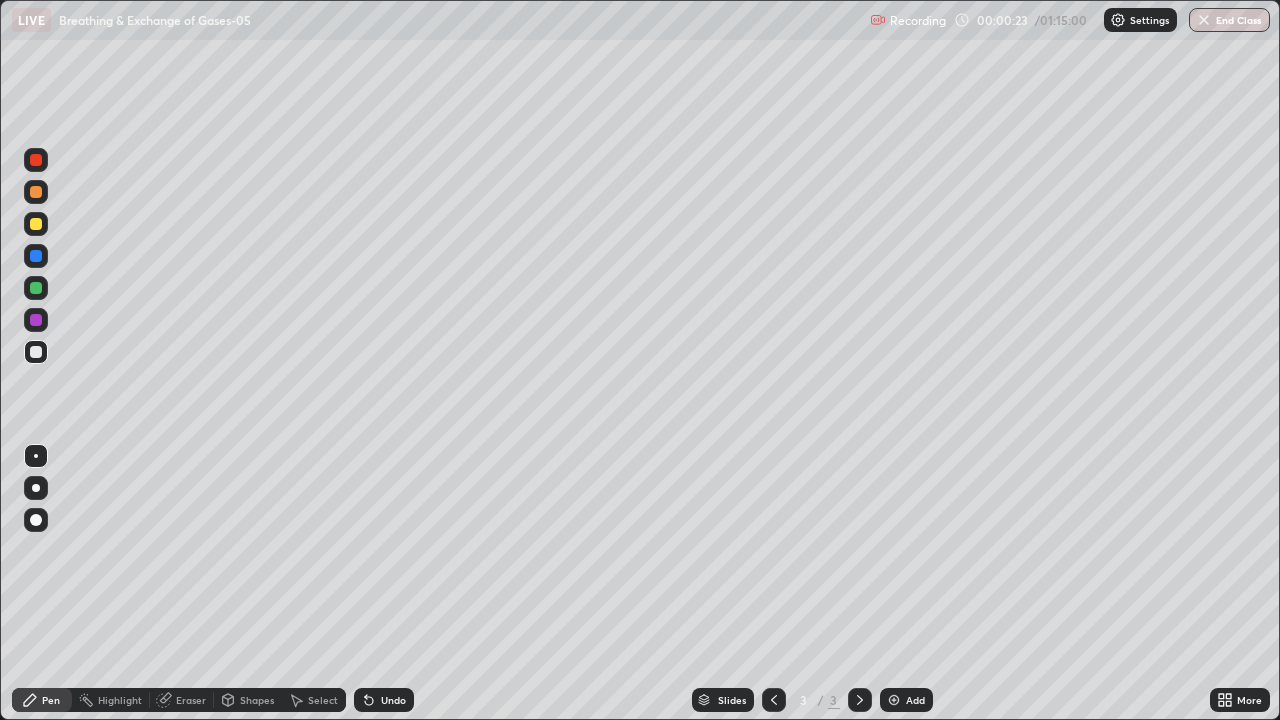click at bounding box center [36, 160] 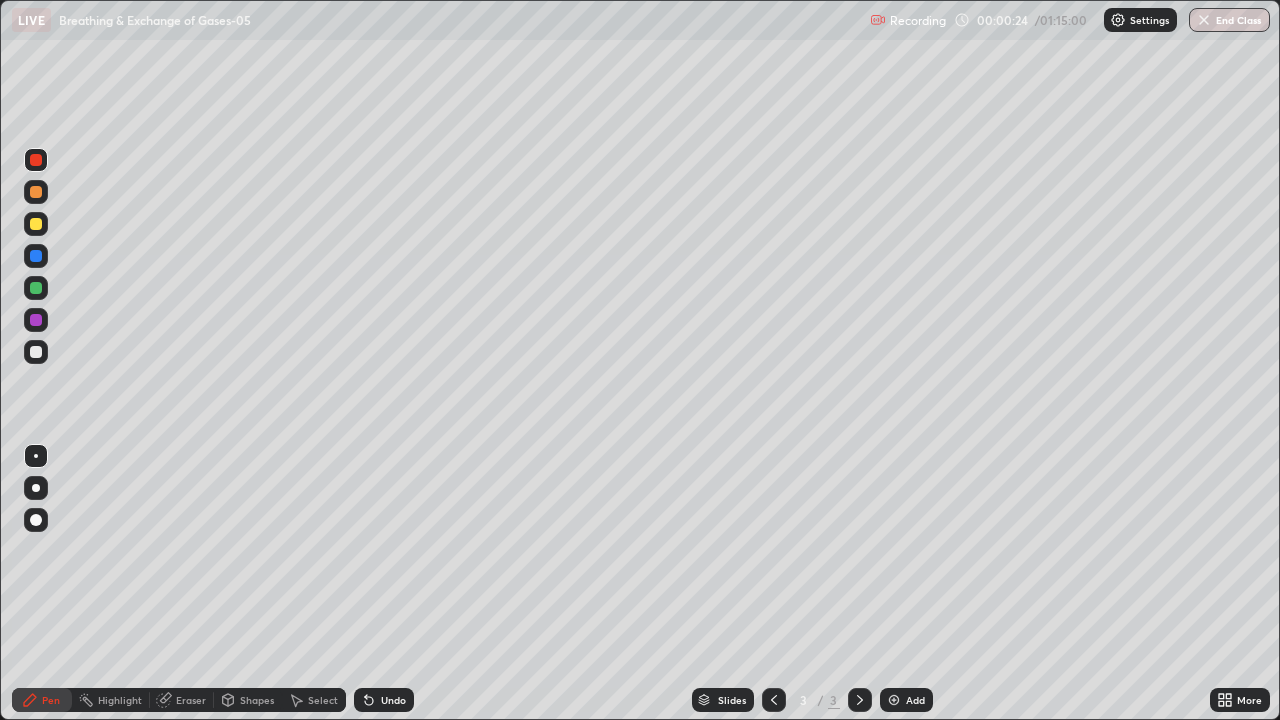 click at bounding box center (36, 520) 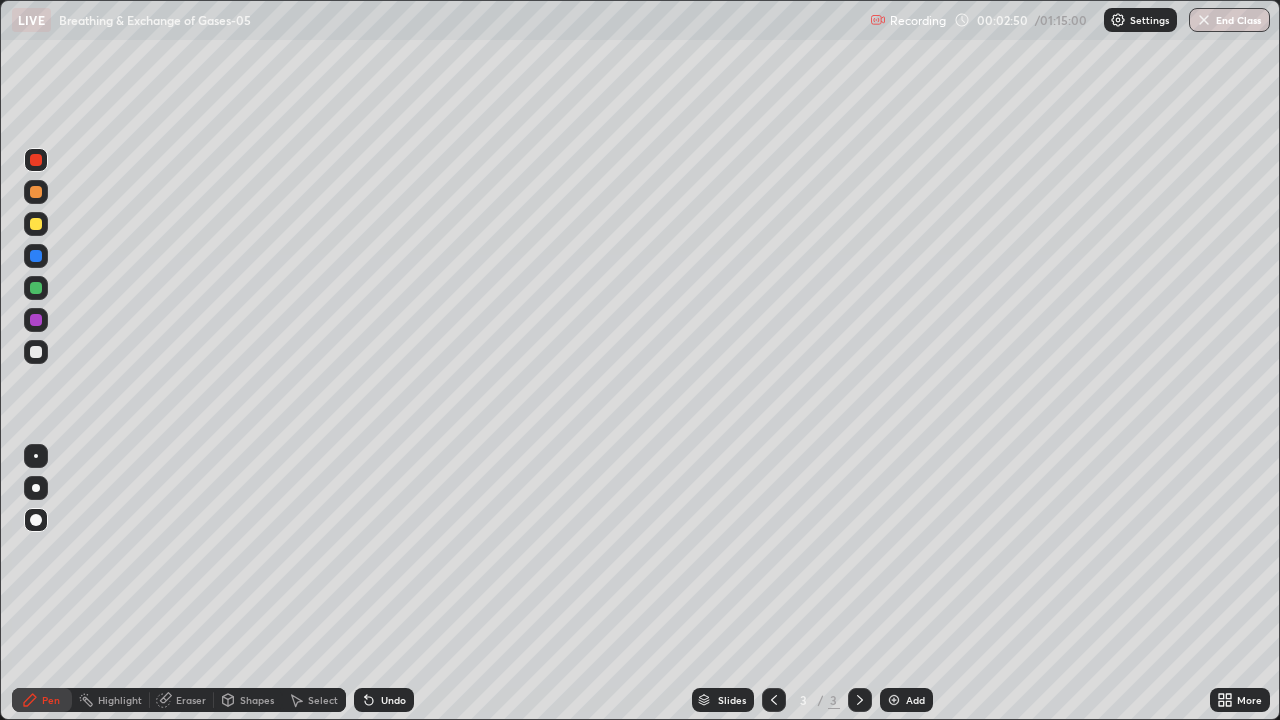 click at bounding box center [36, 224] 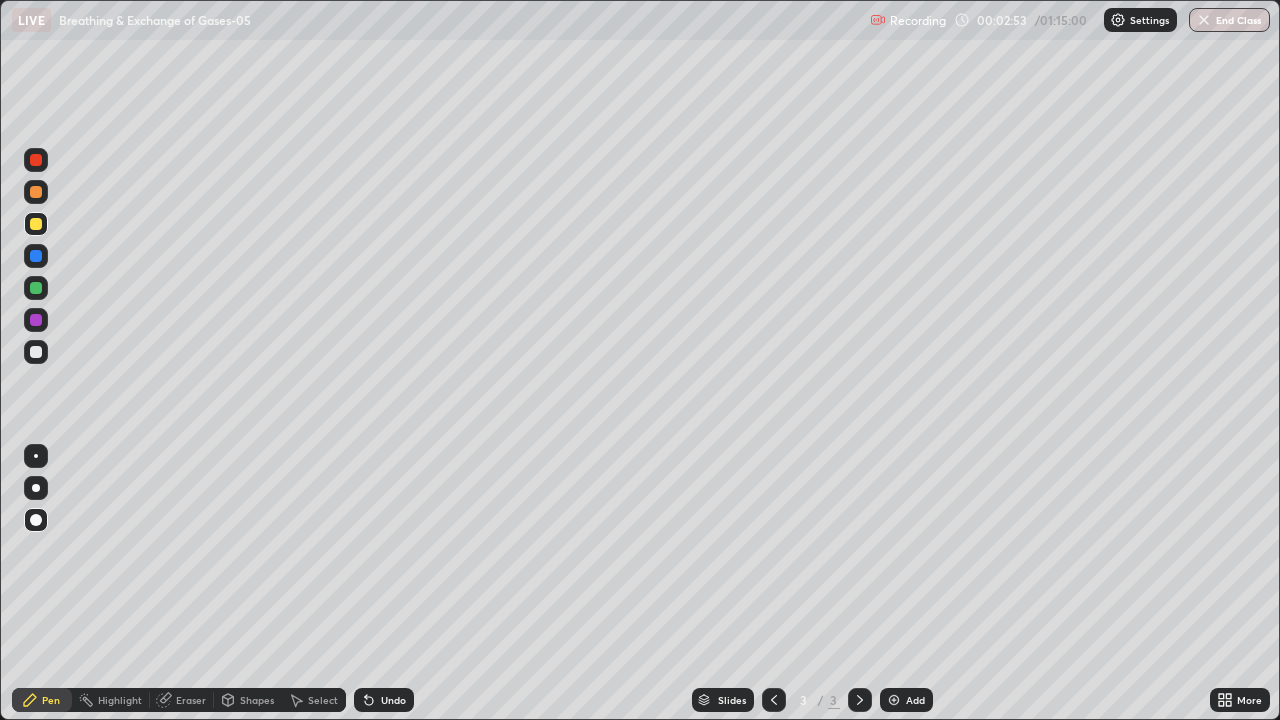 click at bounding box center (36, 192) 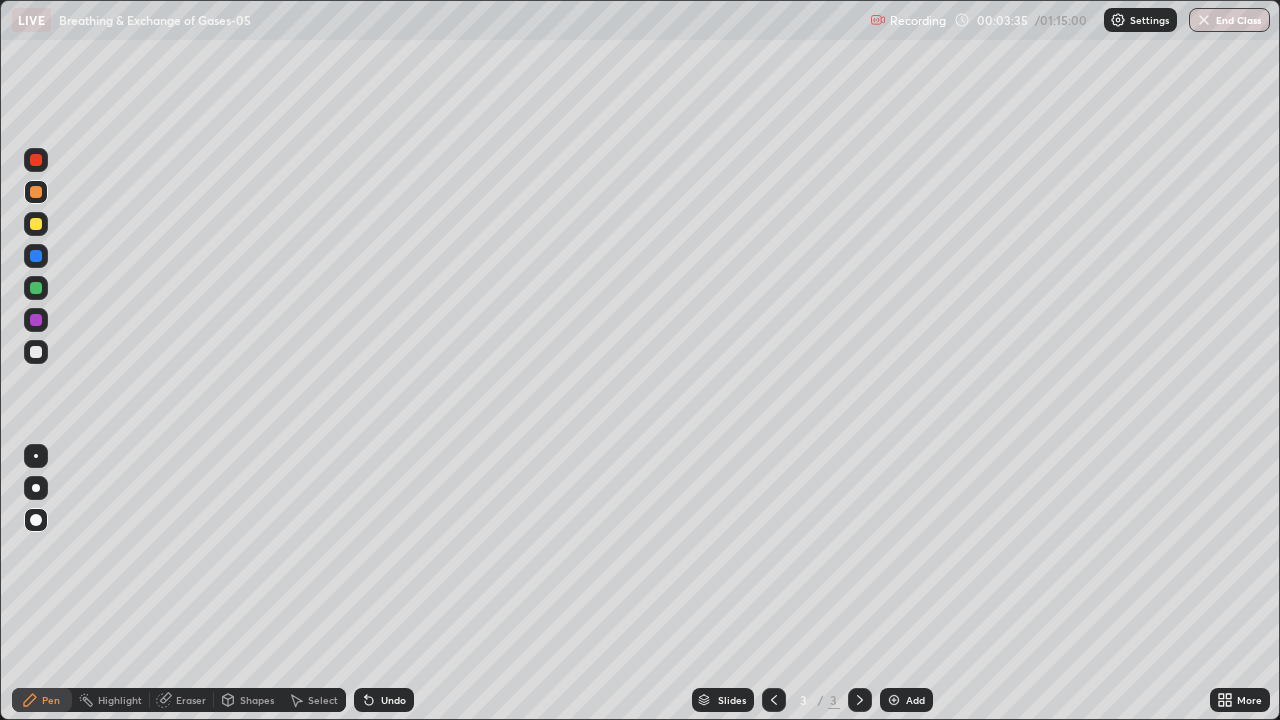 click at bounding box center (36, 224) 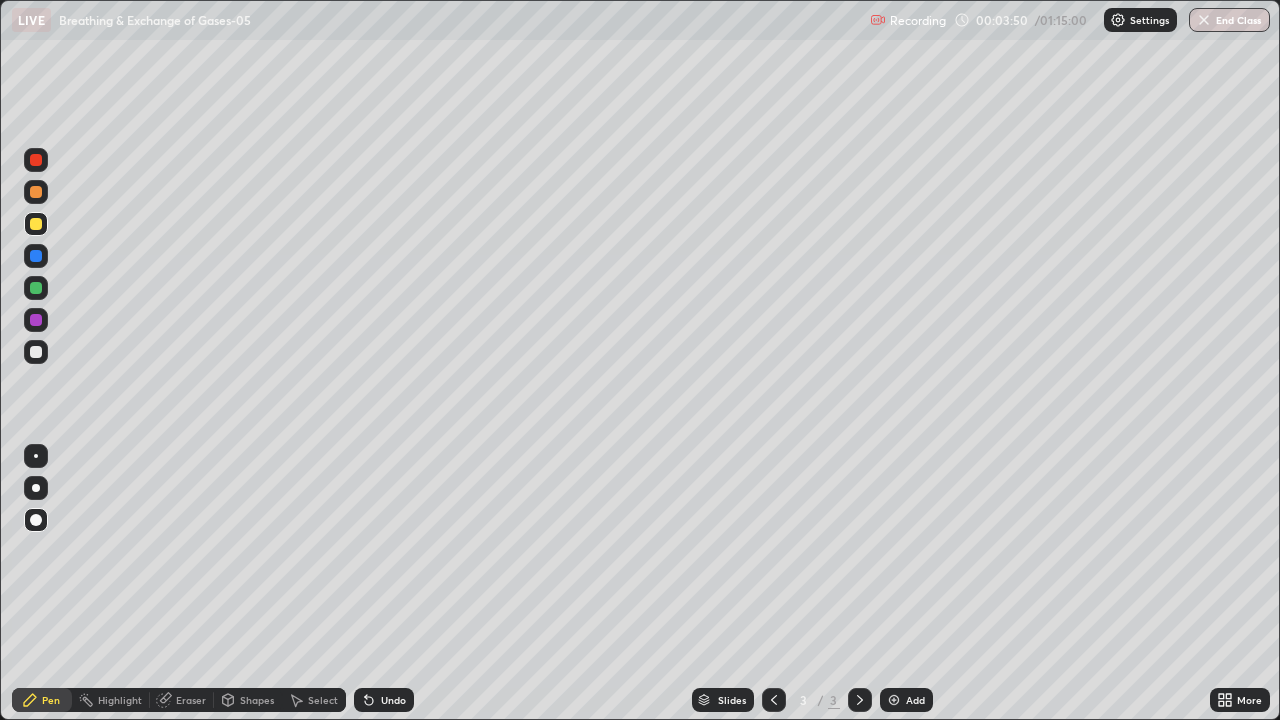 click at bounding box center (36, 288) 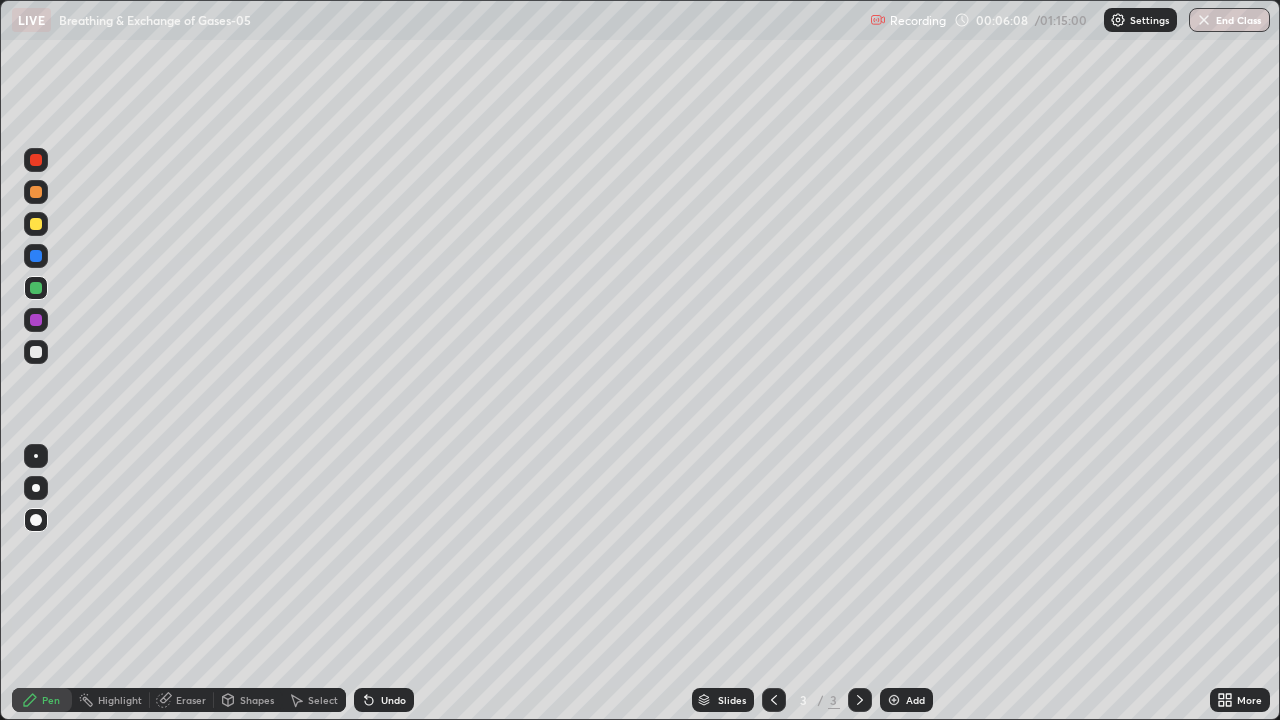 click at bounding box center (36, 320) 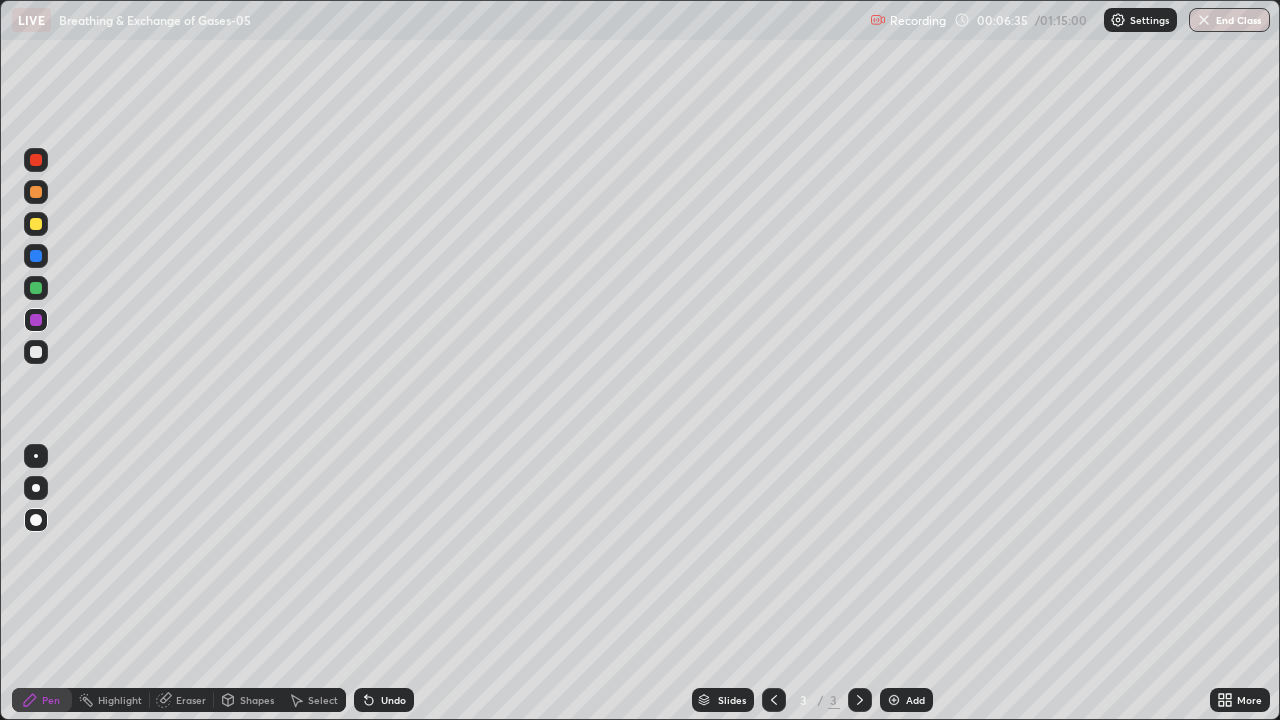 click at bounding box center (36, 352) 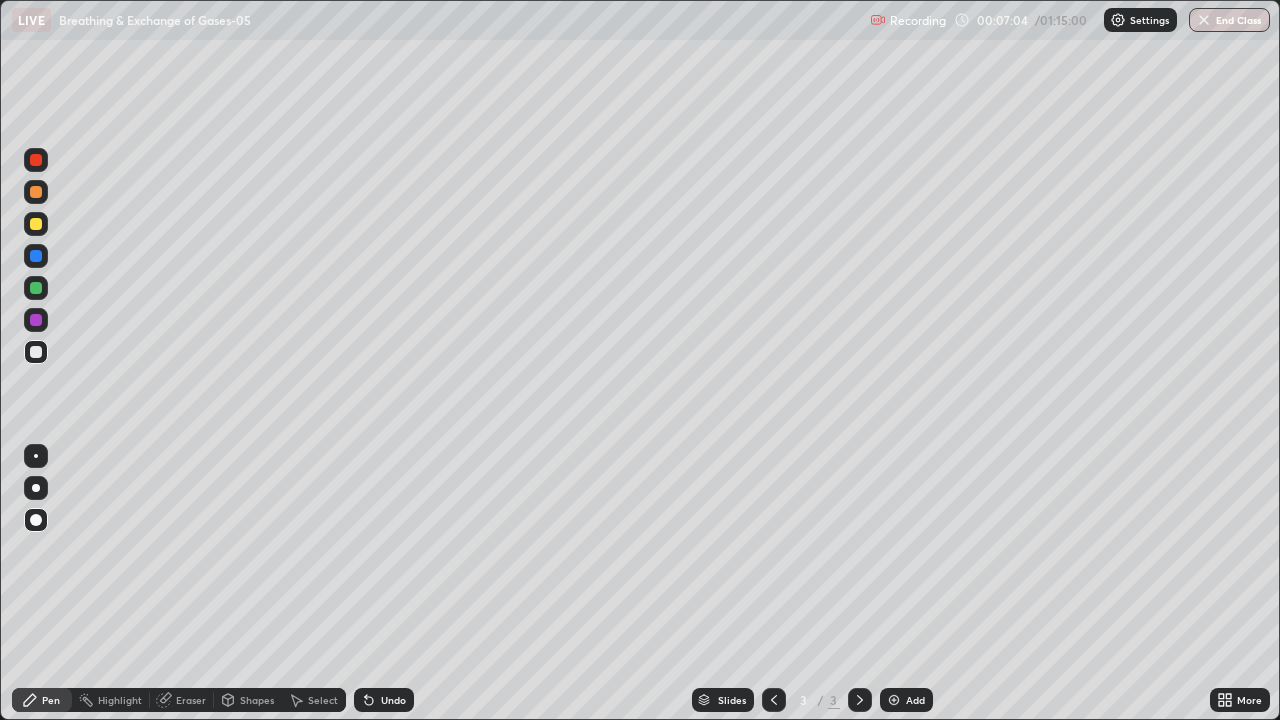 click at bounding box center (36, 224) 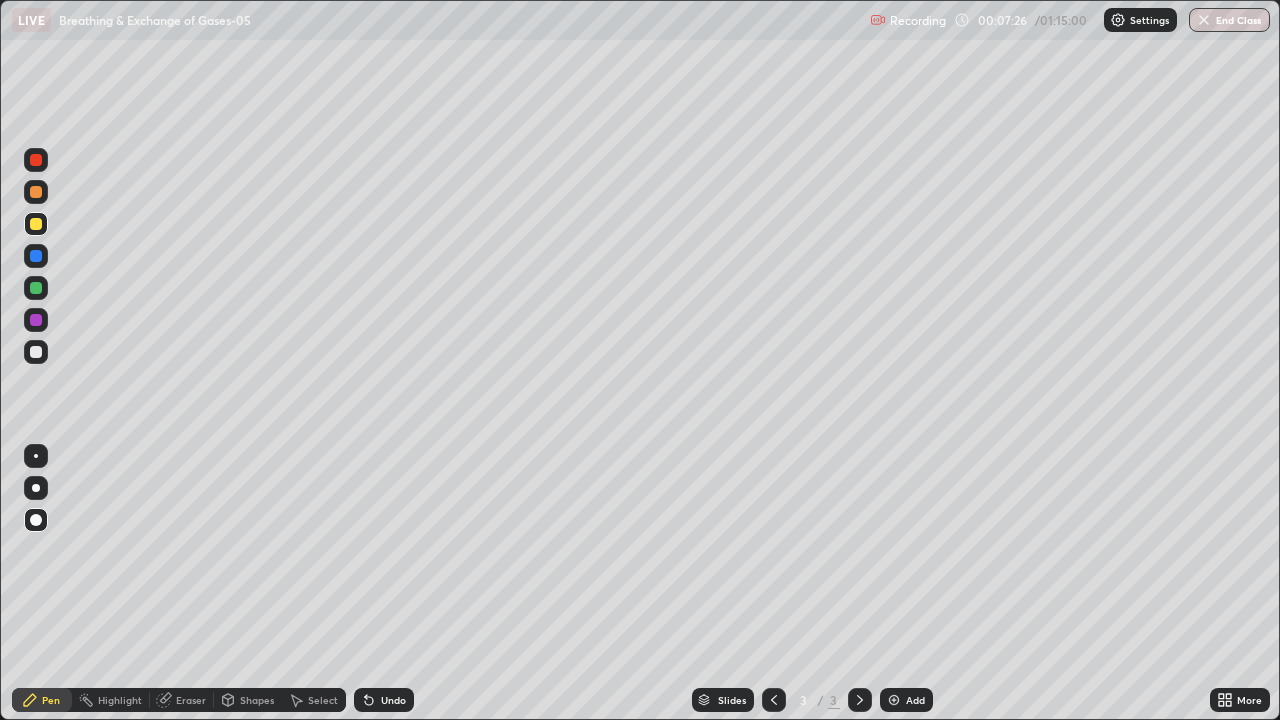 click at bounding box center (36, 320) 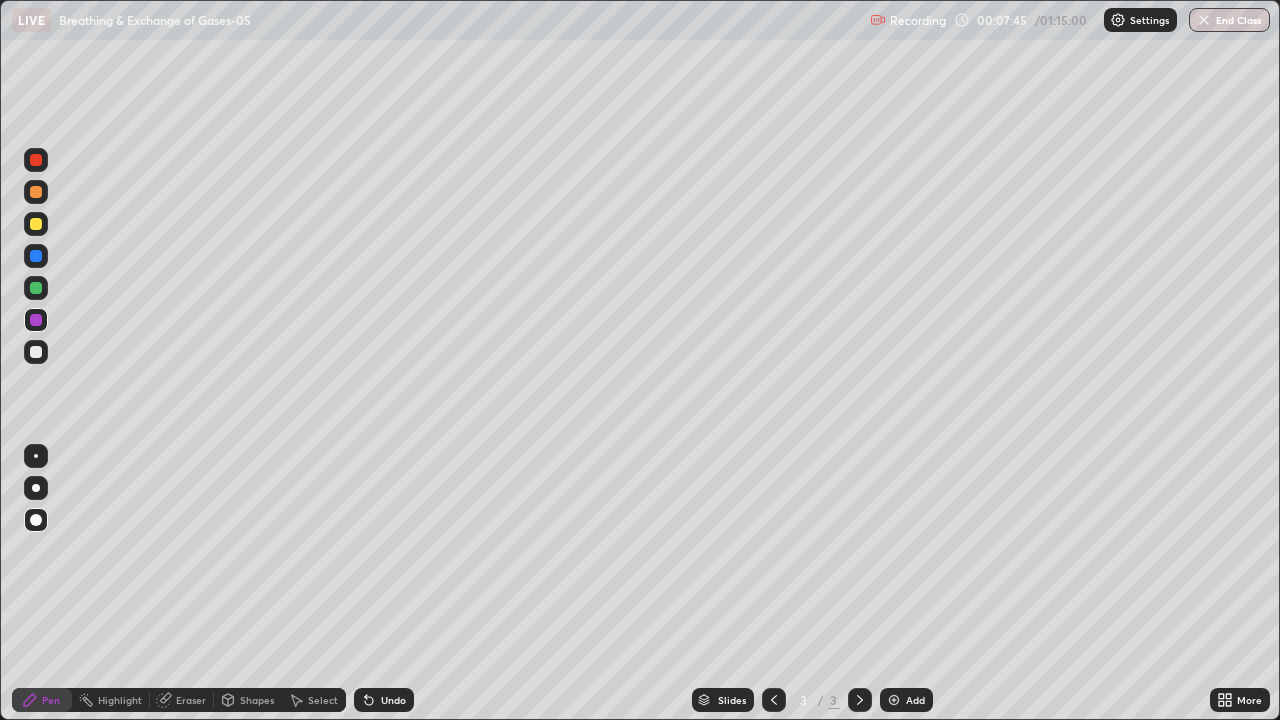 click at bounding box center [36, 352] 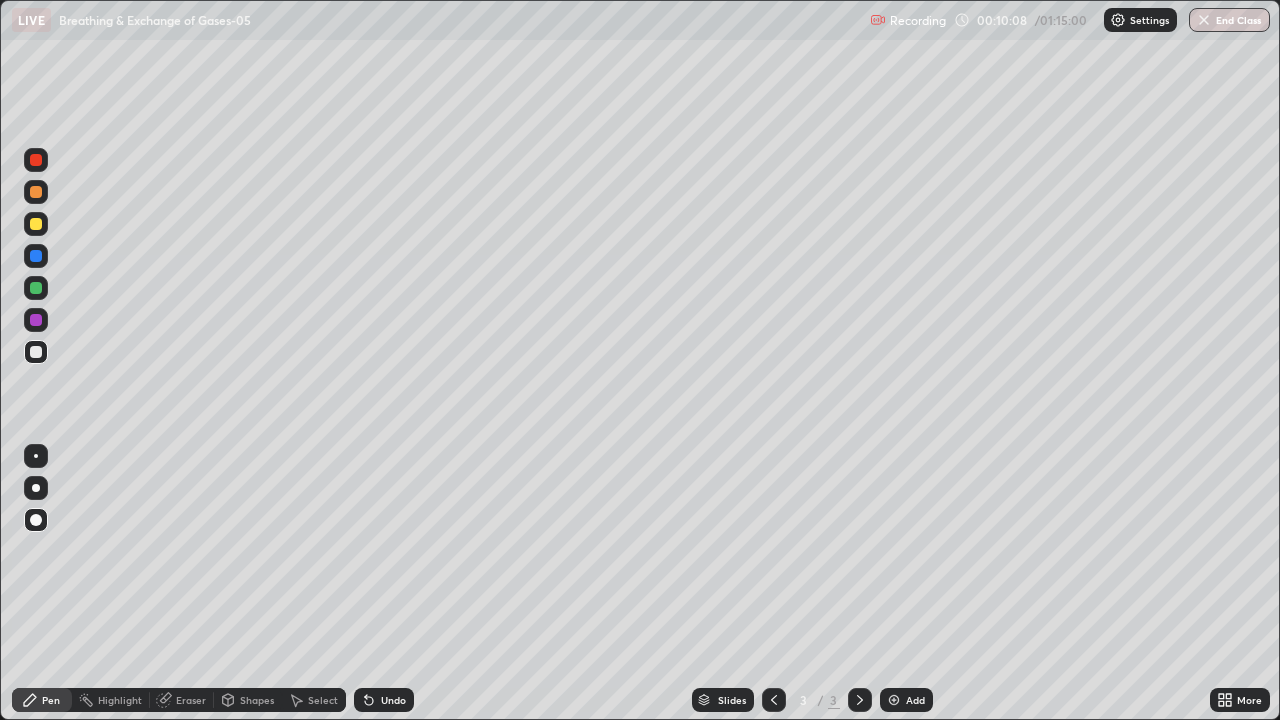click at bounding box center (894, 700) 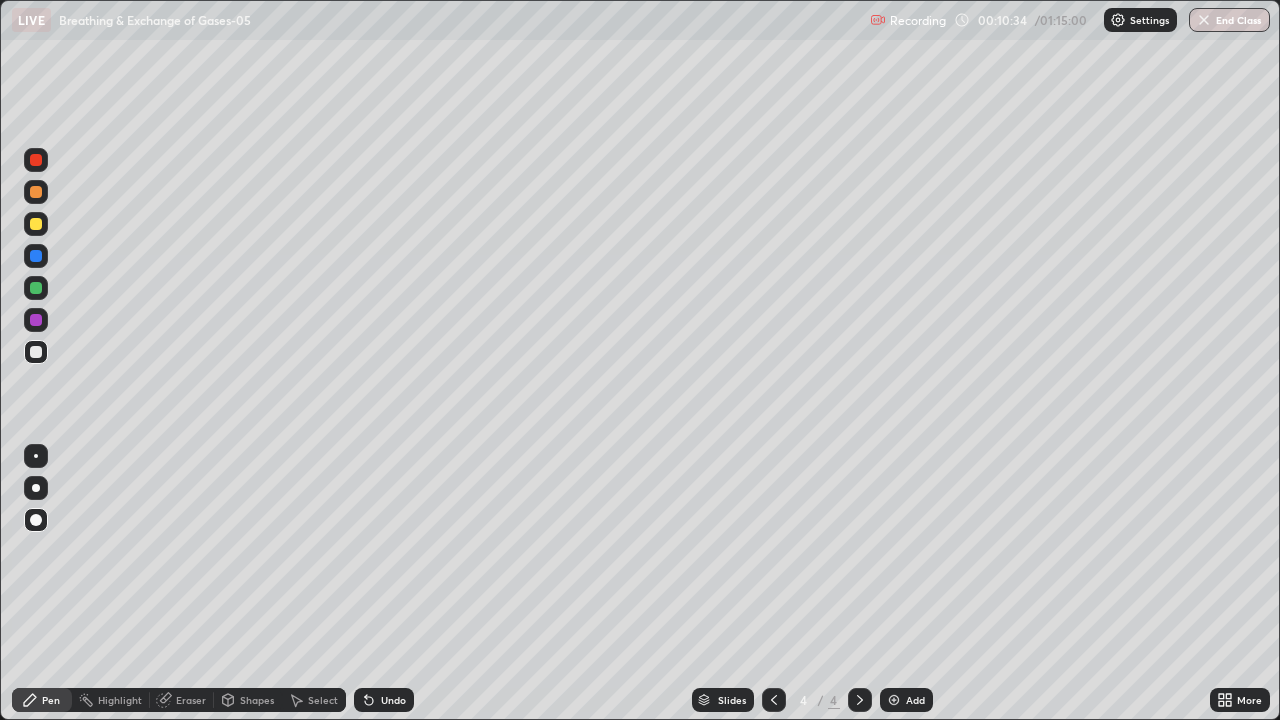 click at bounding box center (36, 224) 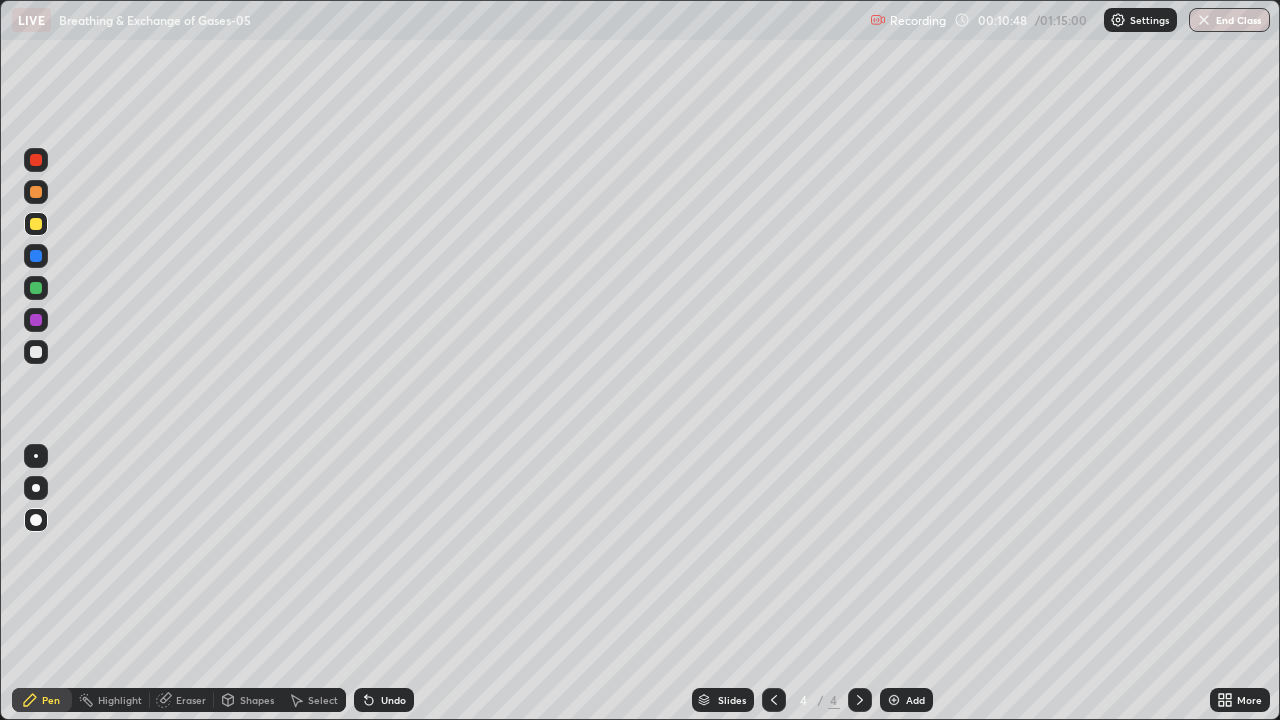 click at bounding box center (36, 352) 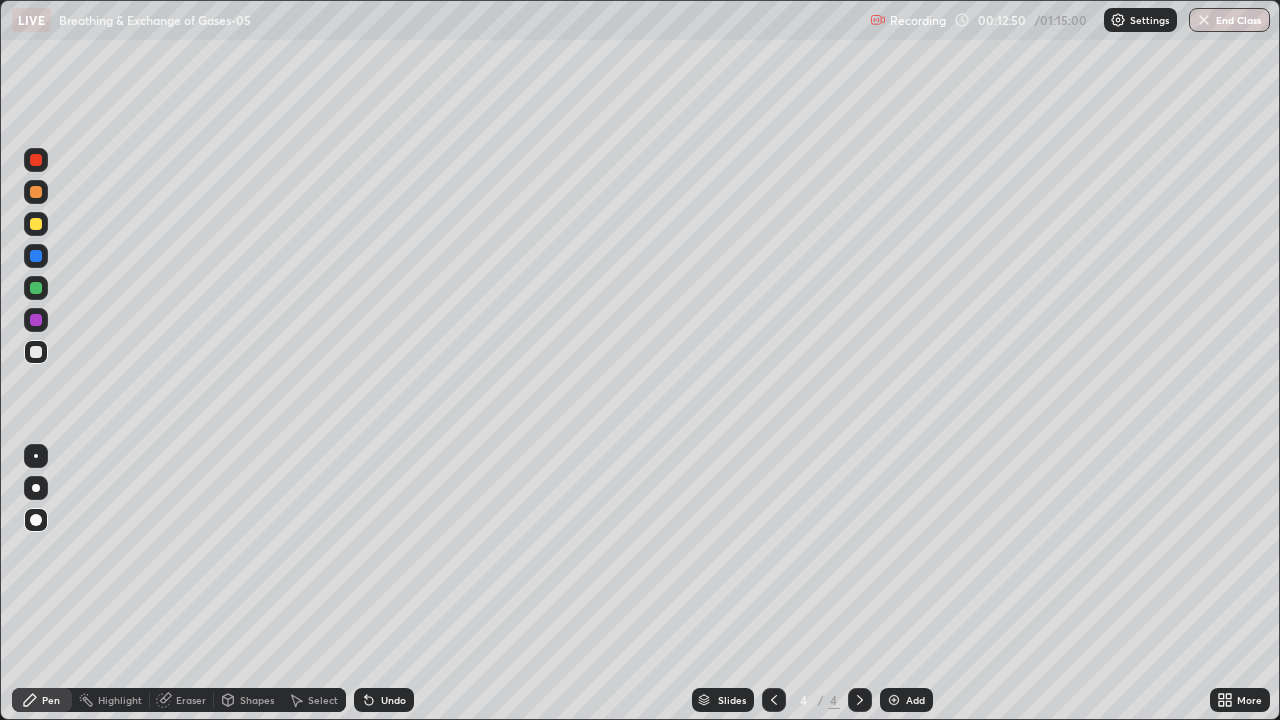 click at bounding box center (894, 700) 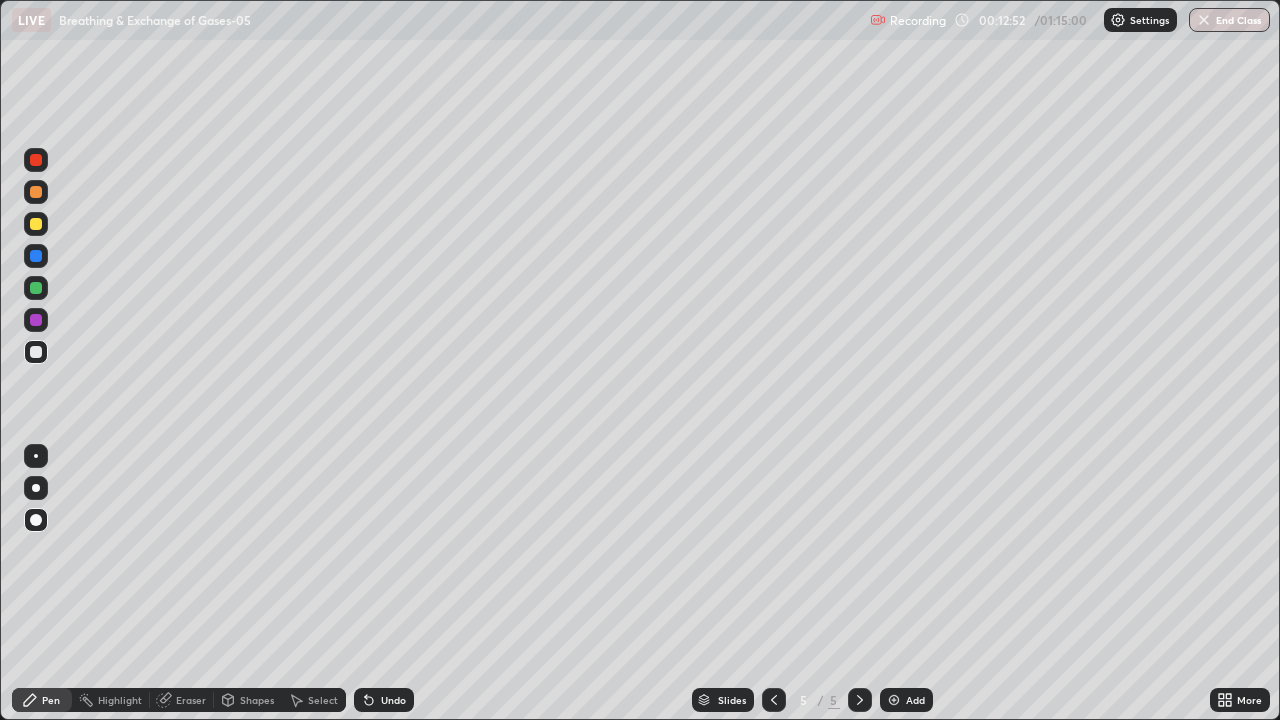 click at bounding box center [36, 192] 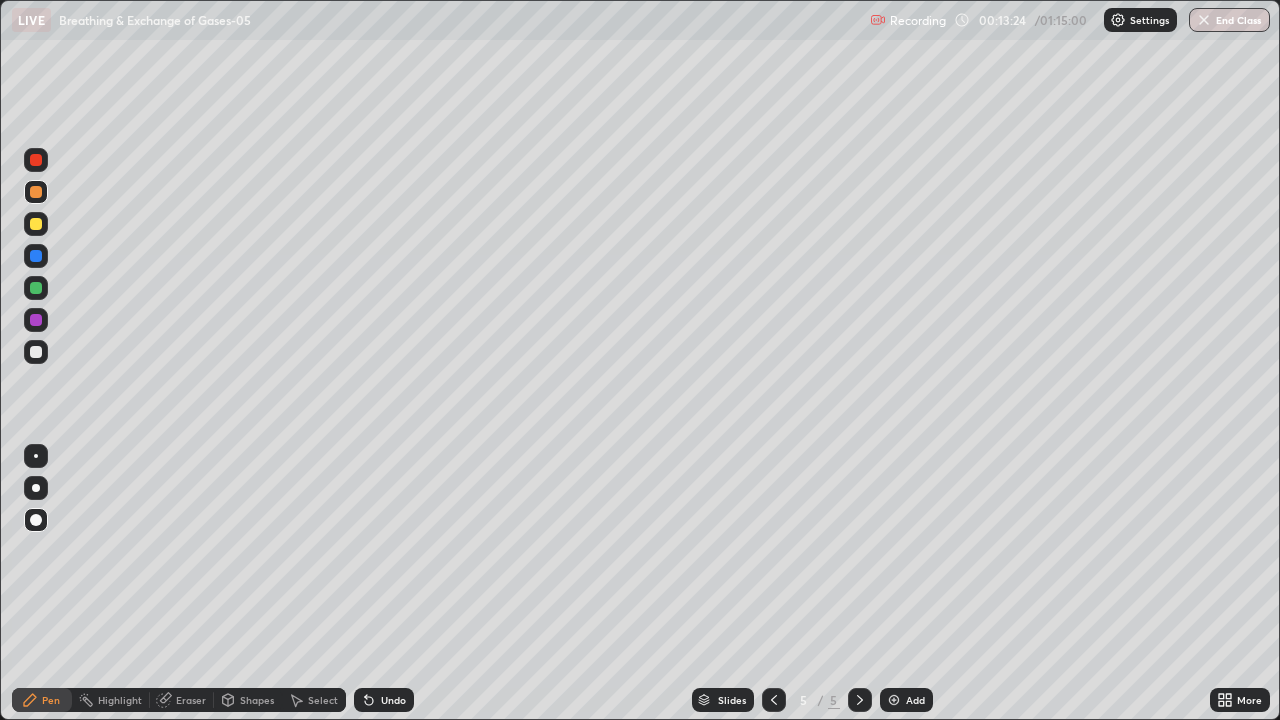 click at bounding box center (36, 352) 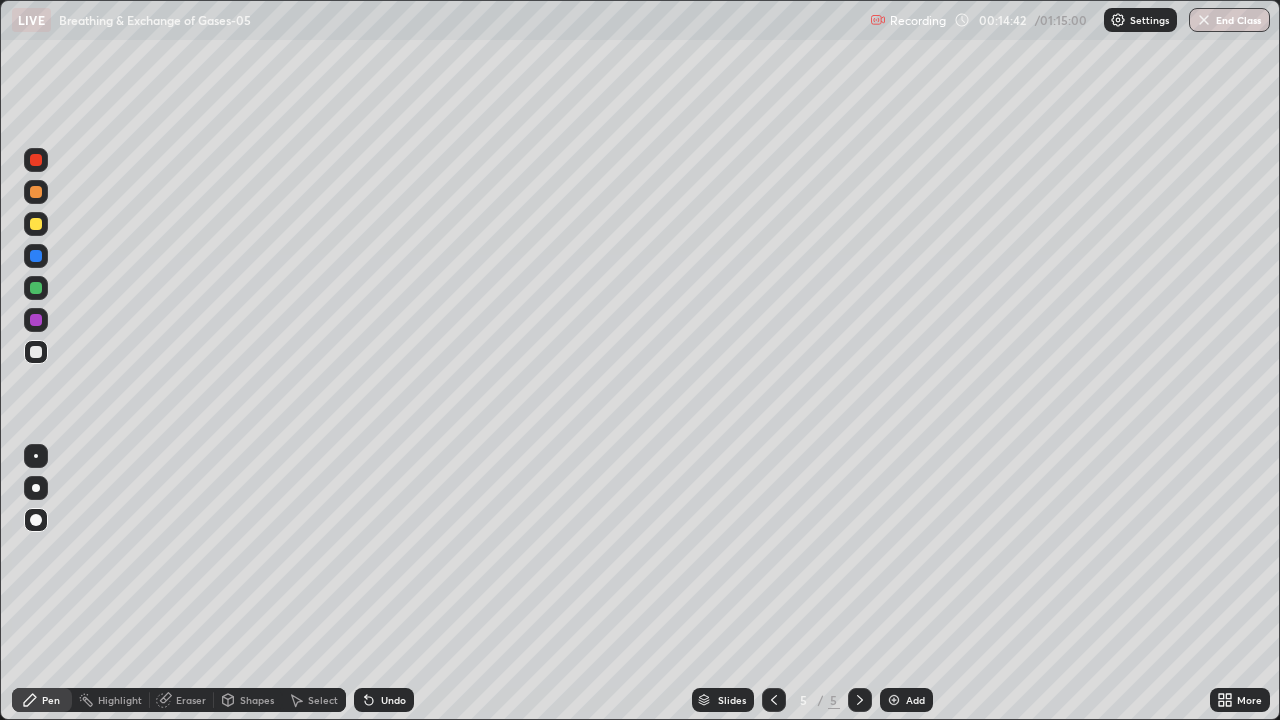 click at bounding box center [36, 288] 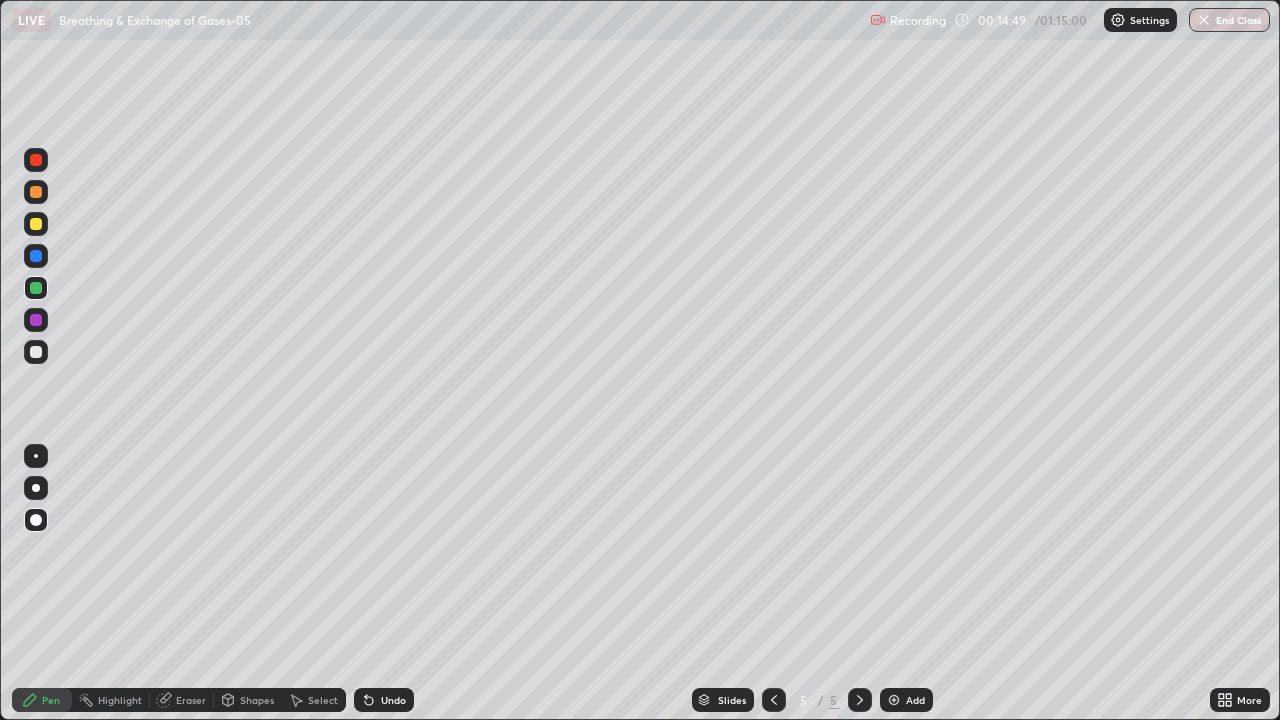 click on "Eraser" at bounding box center (182, 700) 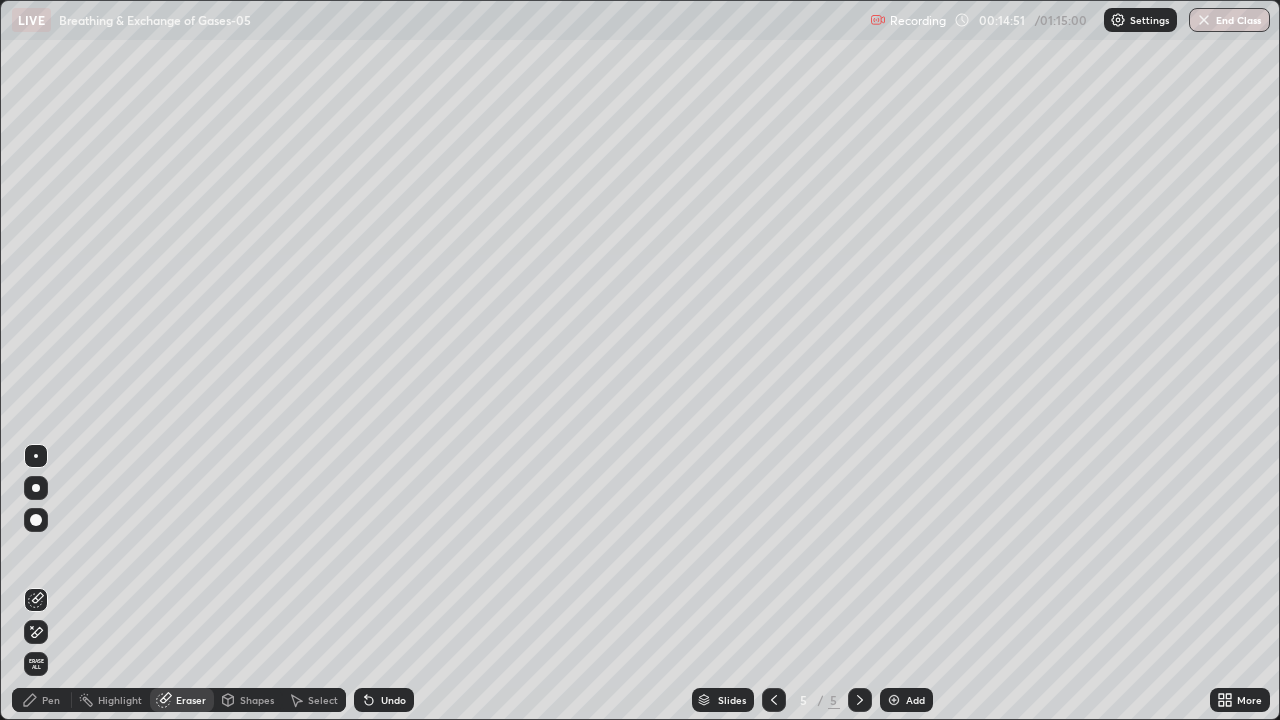 click on "Pen" at bounding box center (51, 700) 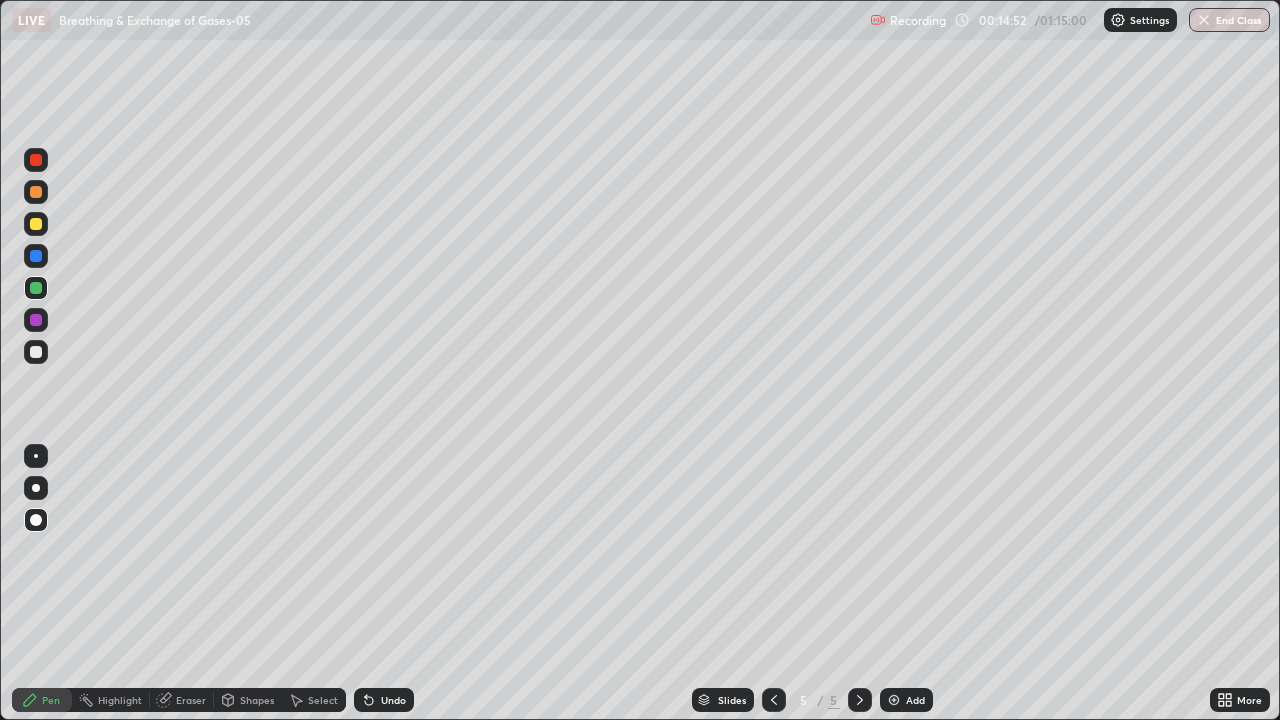 click on "Erase all" at bounding box center (36, 360) 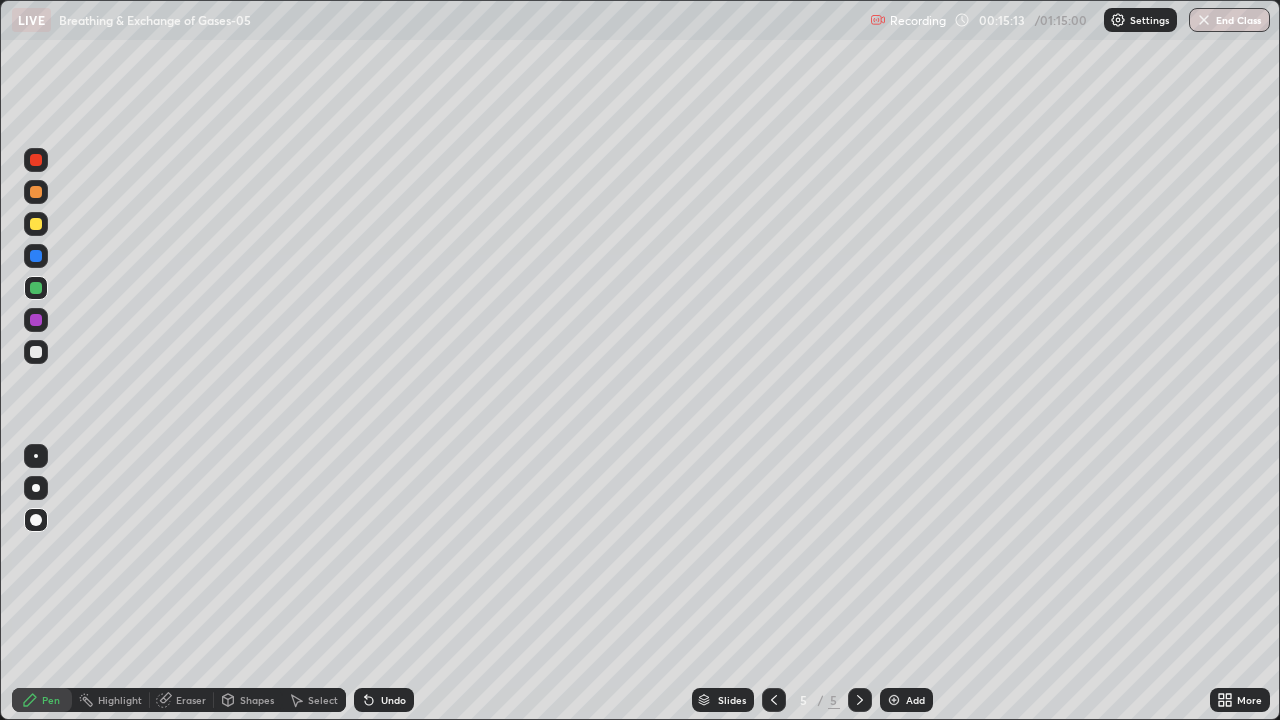 click at bounding box center (36, 160) 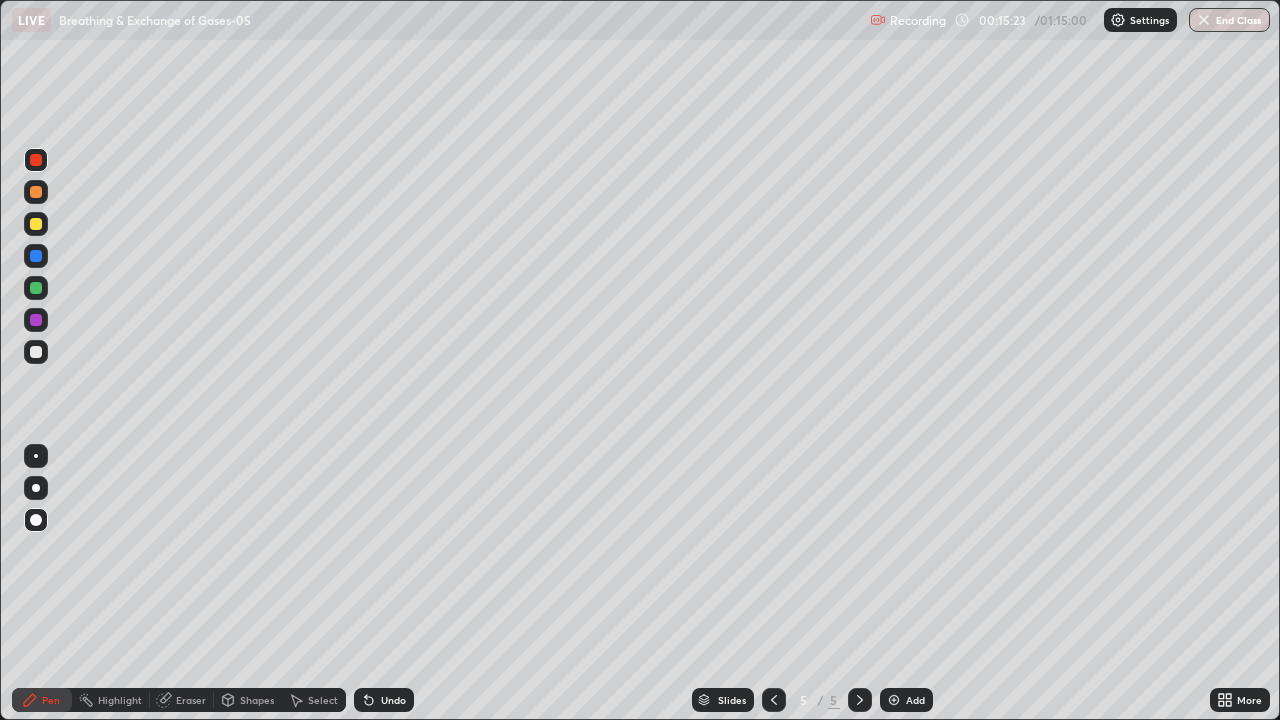 click at bounding box center [36, 288] 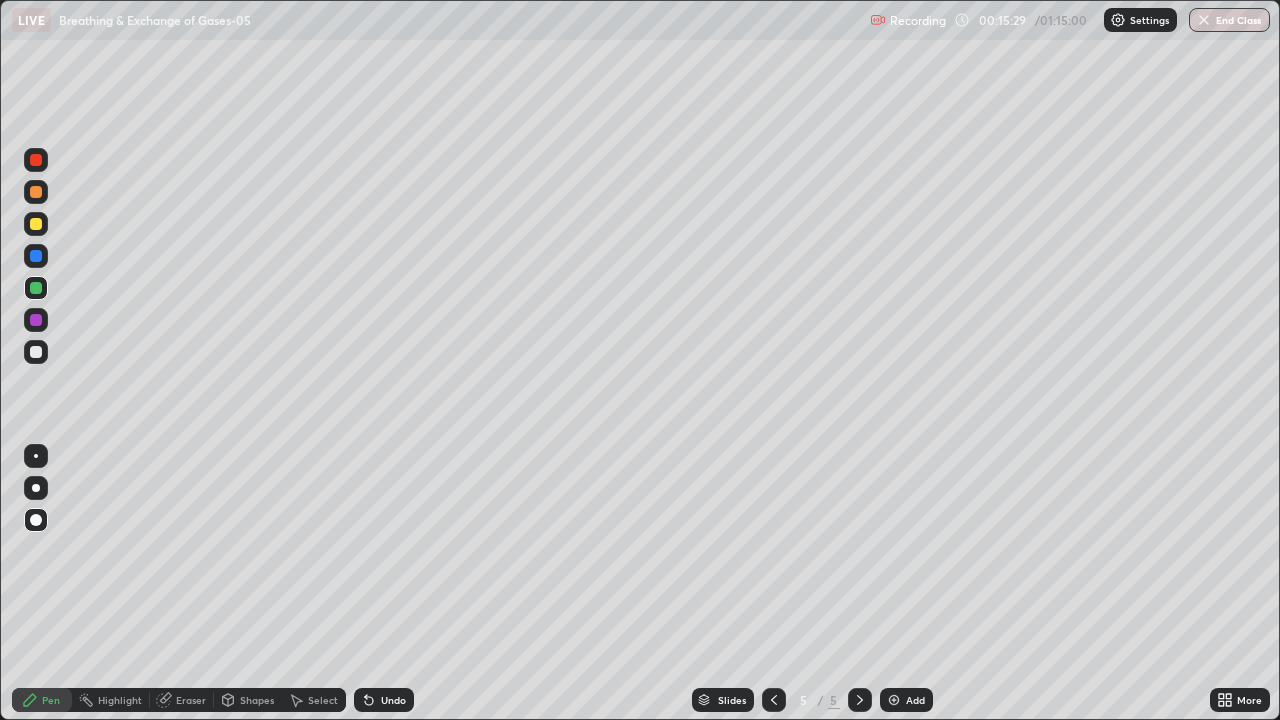 click at bounding box center [36, 160] 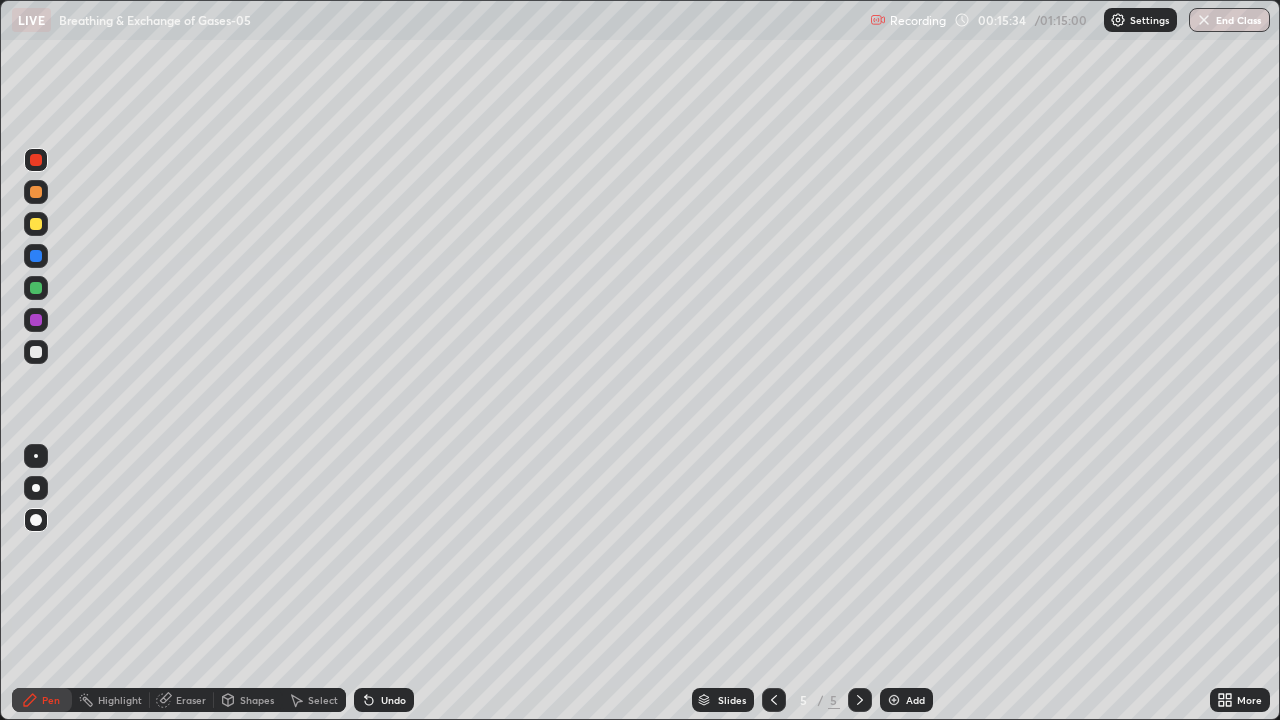 click at bounding box center (36, 256) 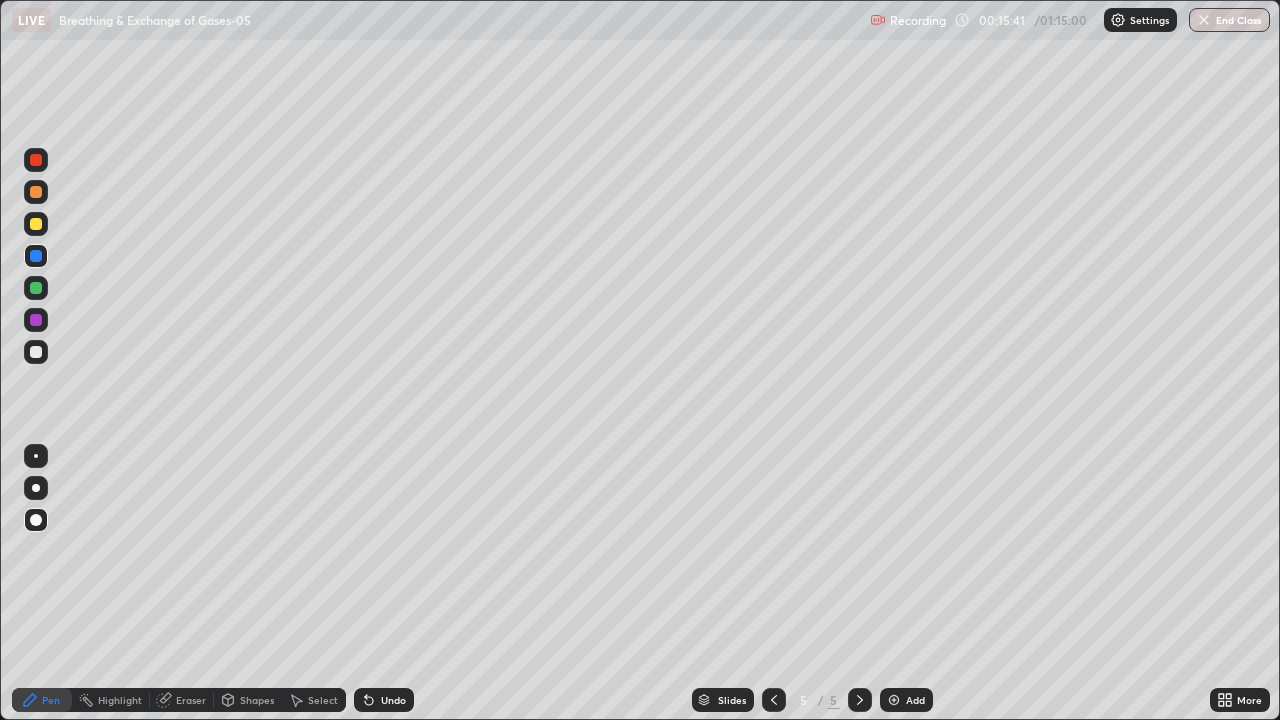 click at bounding box center (36, 256) 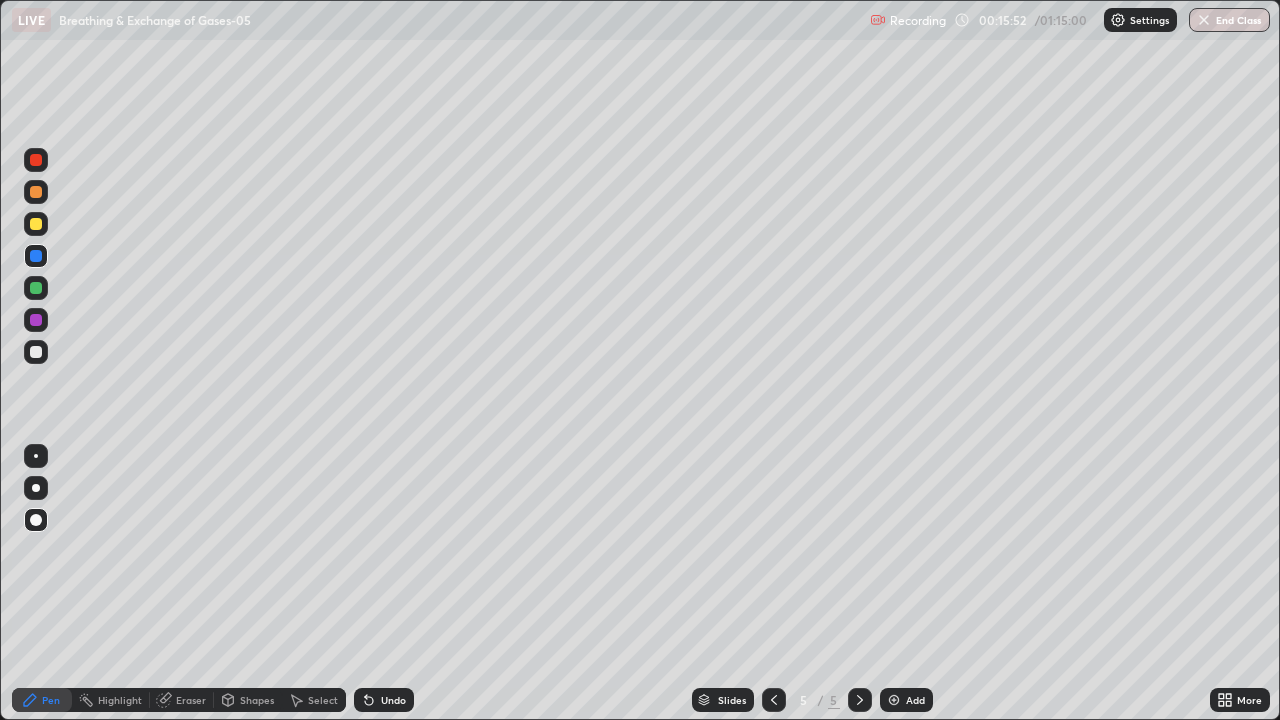 click 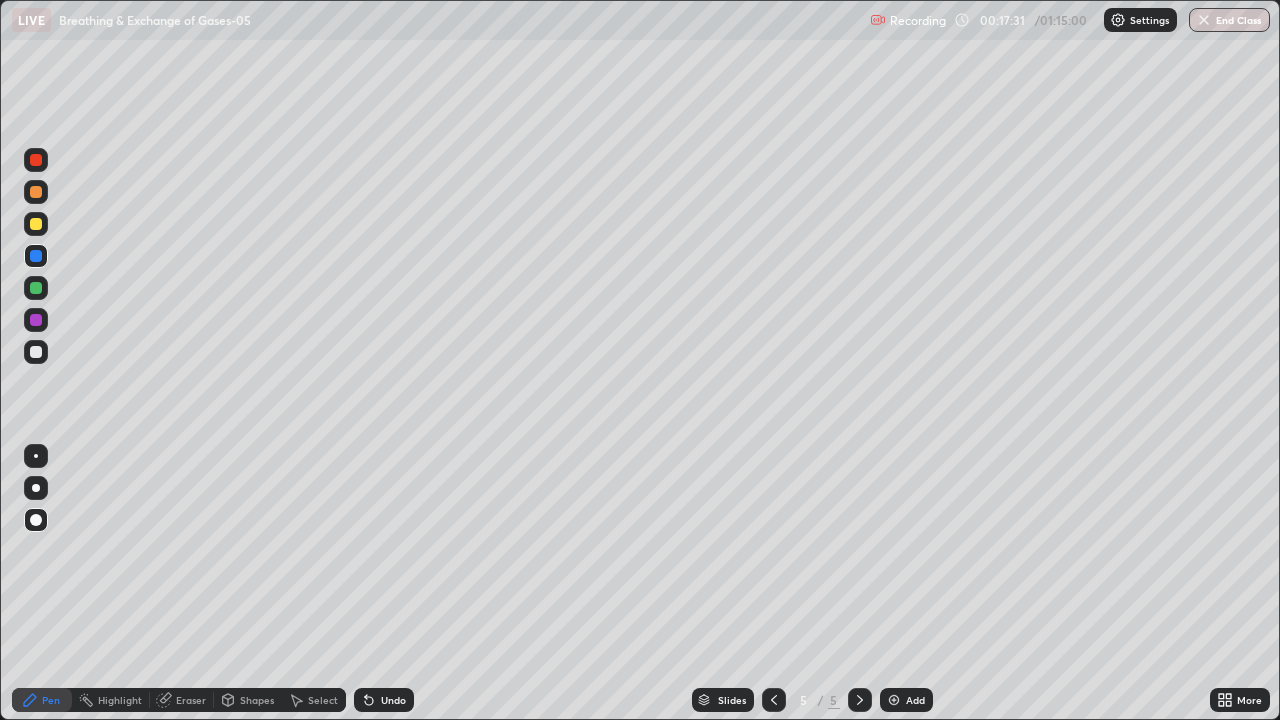 click 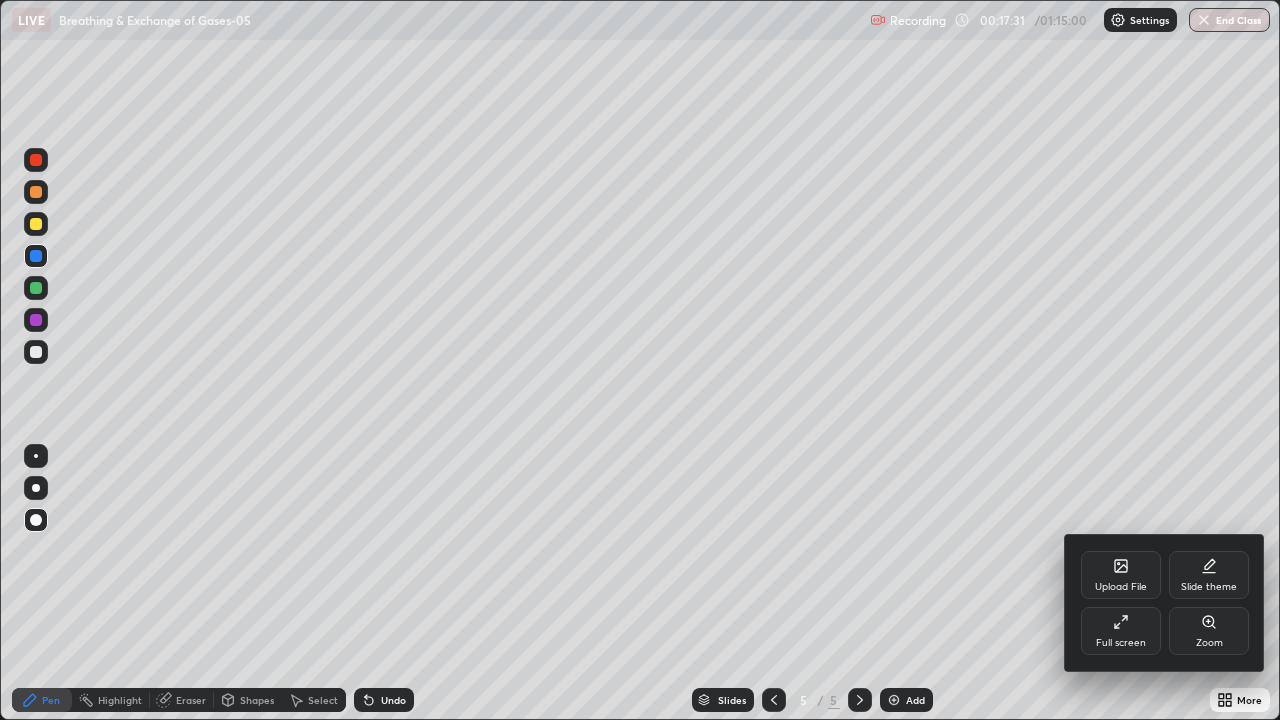click on "Full screen" at bounding box center [1121, 631] 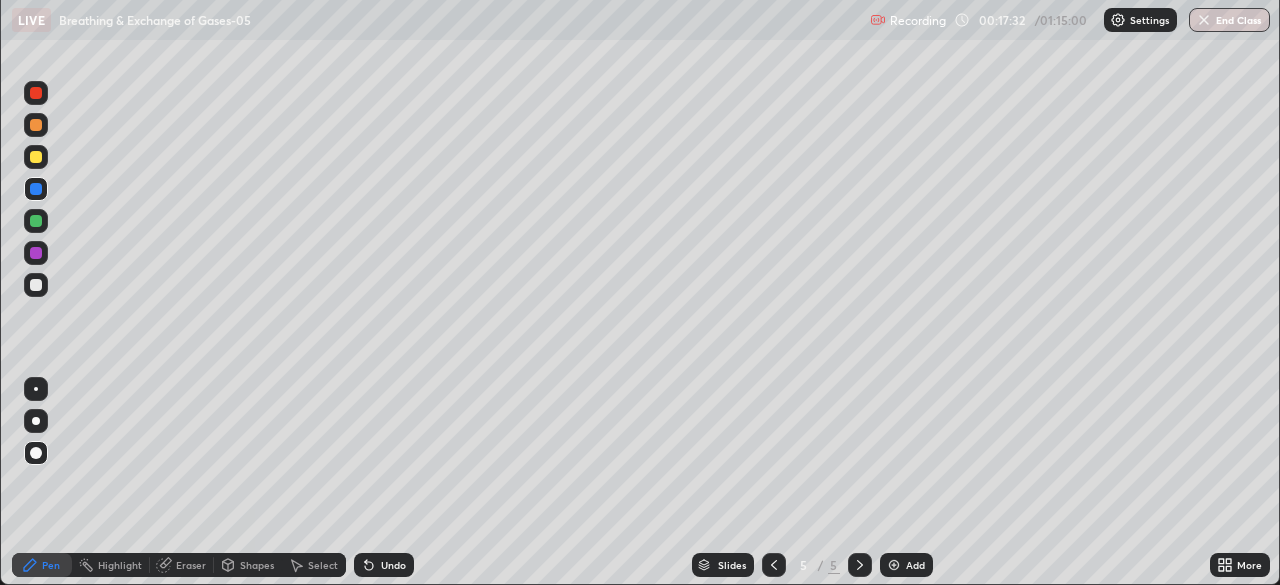 scroll, scrollTop: 585, scrollLeft: 1280, axis: both 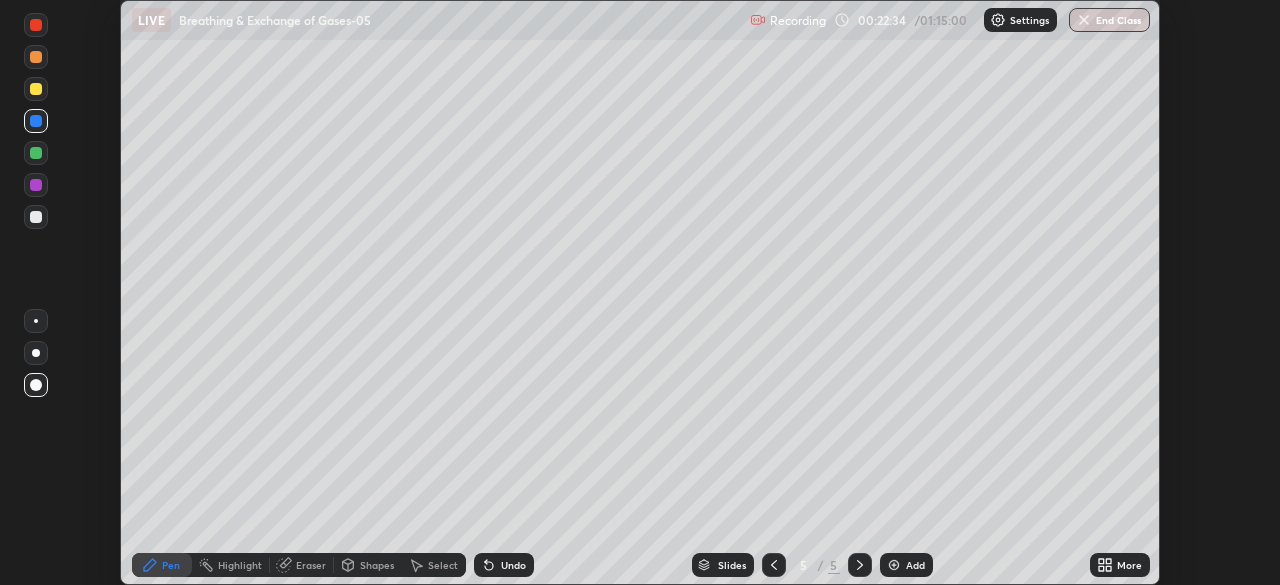 click at bounding box center [894, 565] 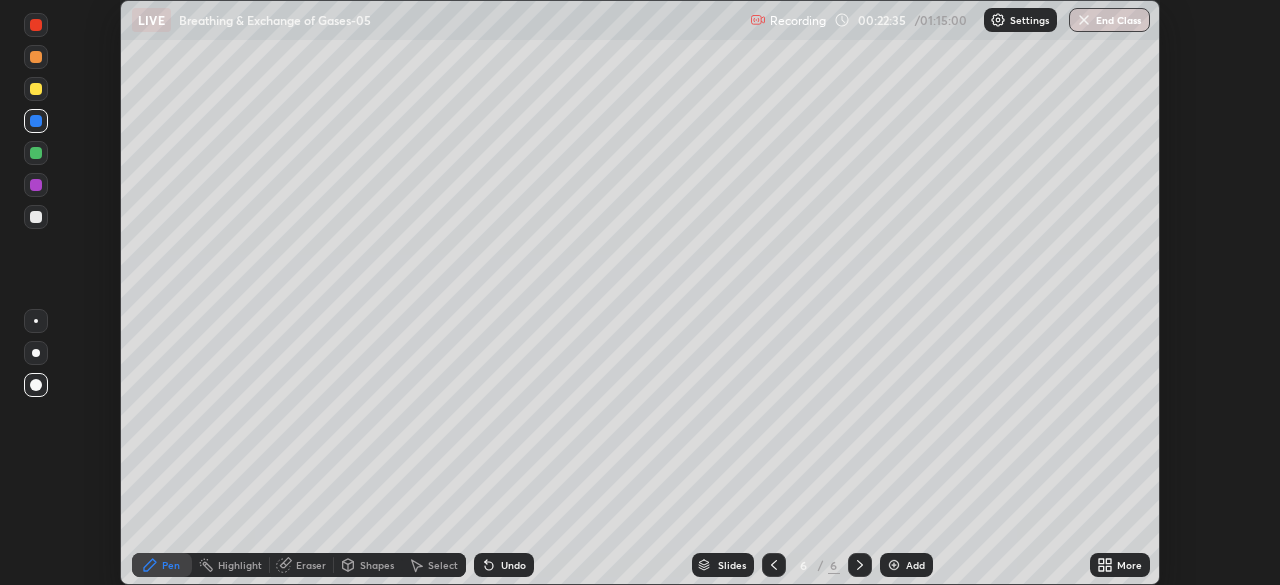 click at bounding box center [36, 89] 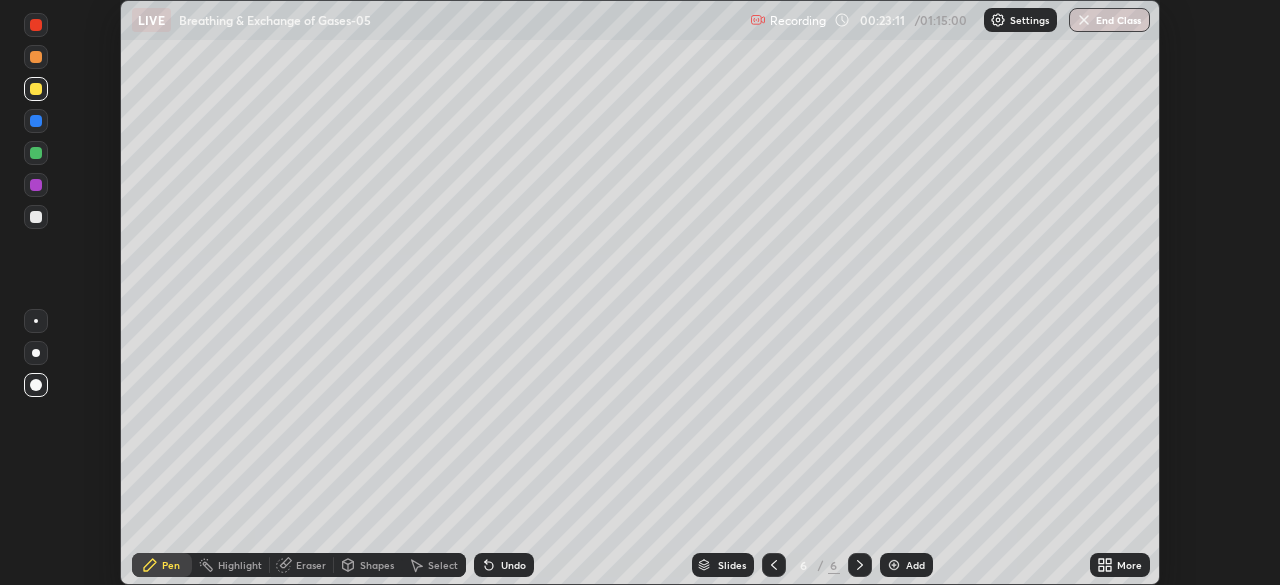 click at bounding box center (36, 25) 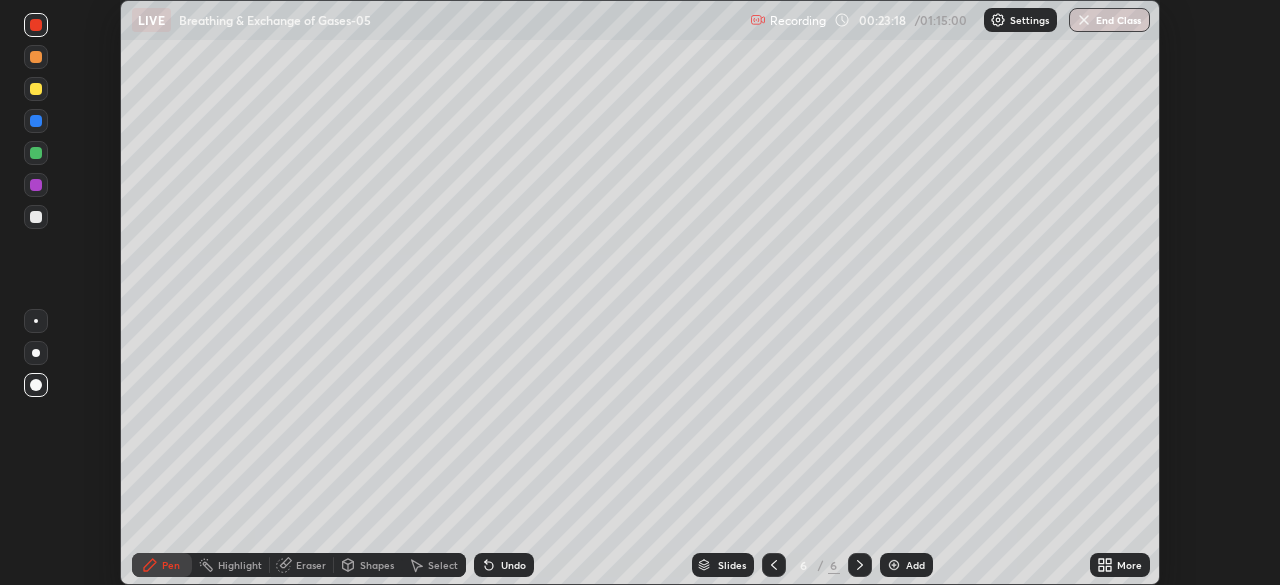 click on "Eraser" at bounding box center [311, 565] 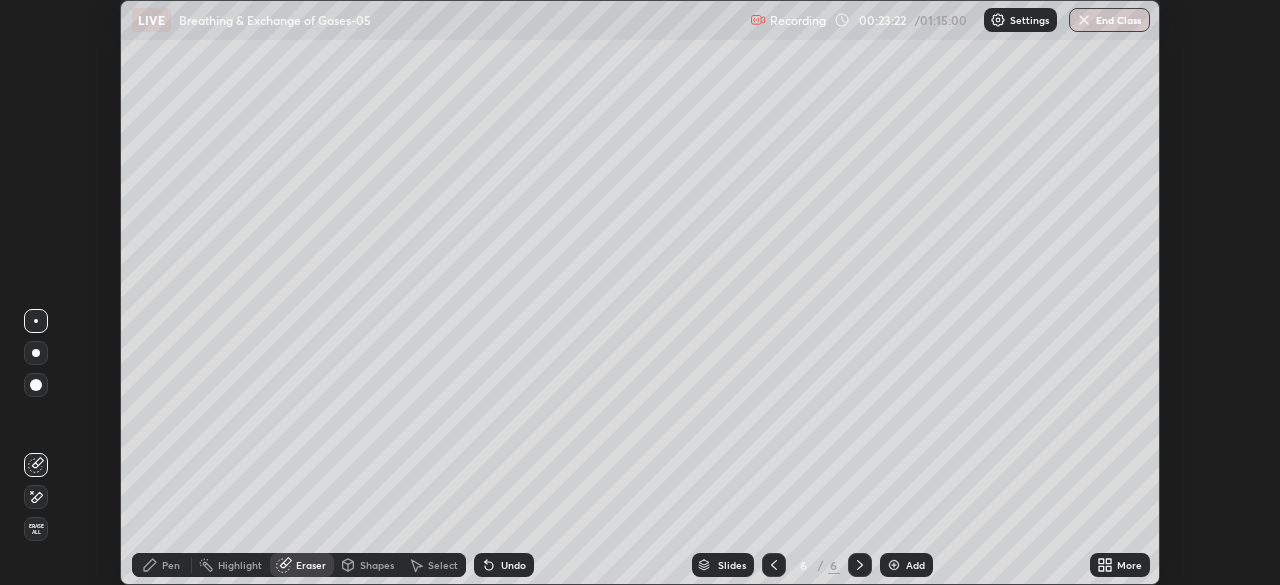 click 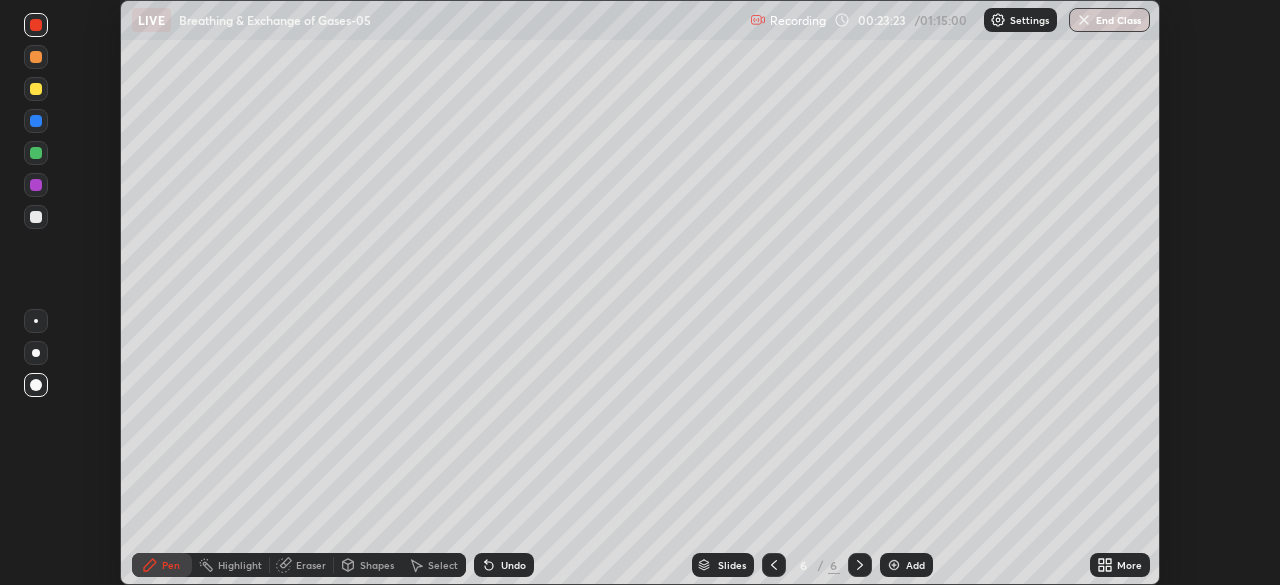 click at bounding box center [36, 89] 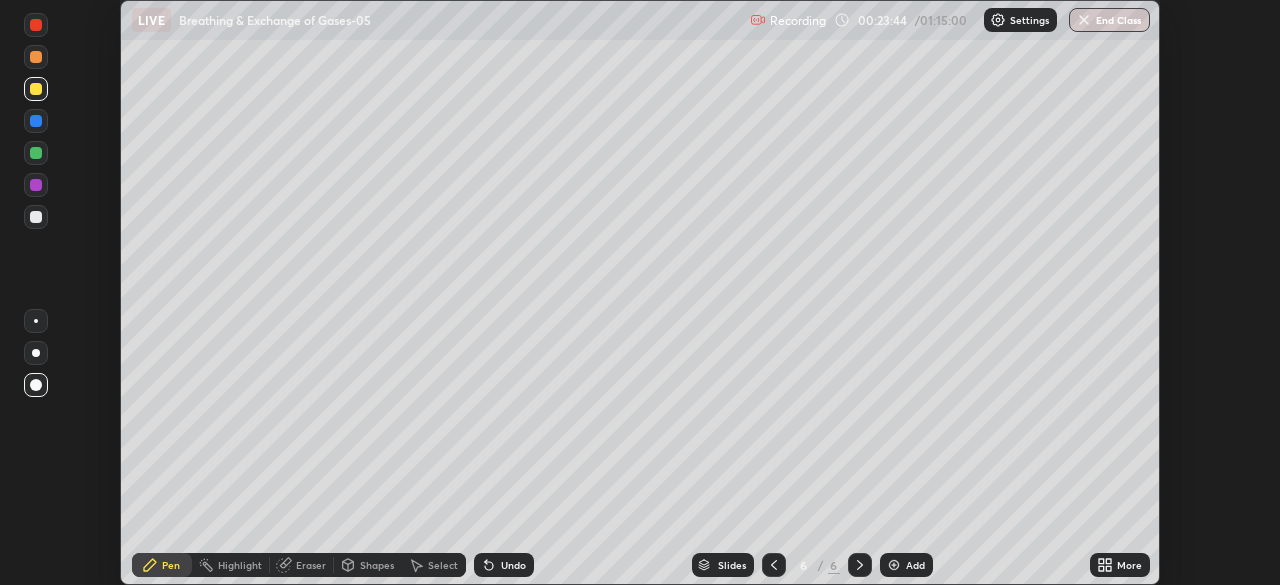 click 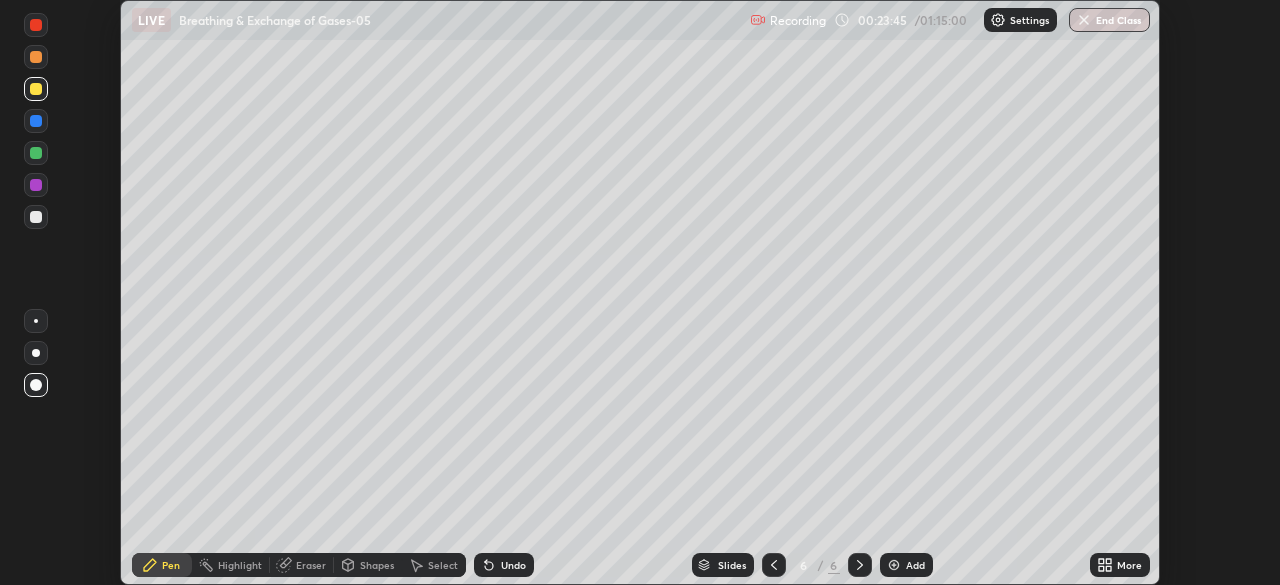 click 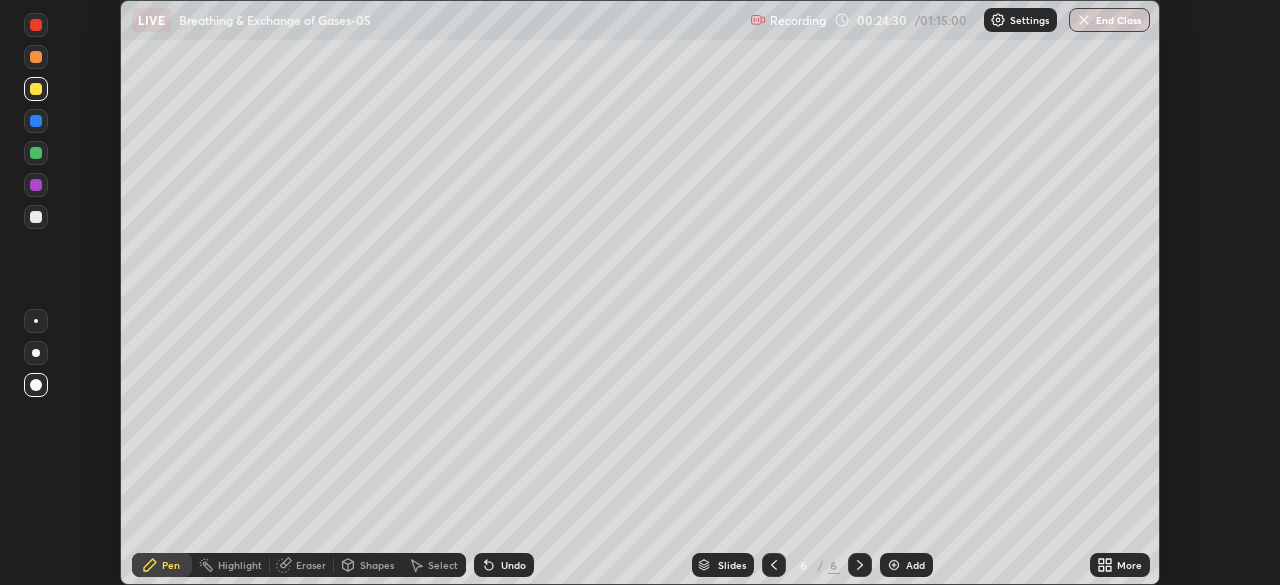 click at bounding box center (36, 121) 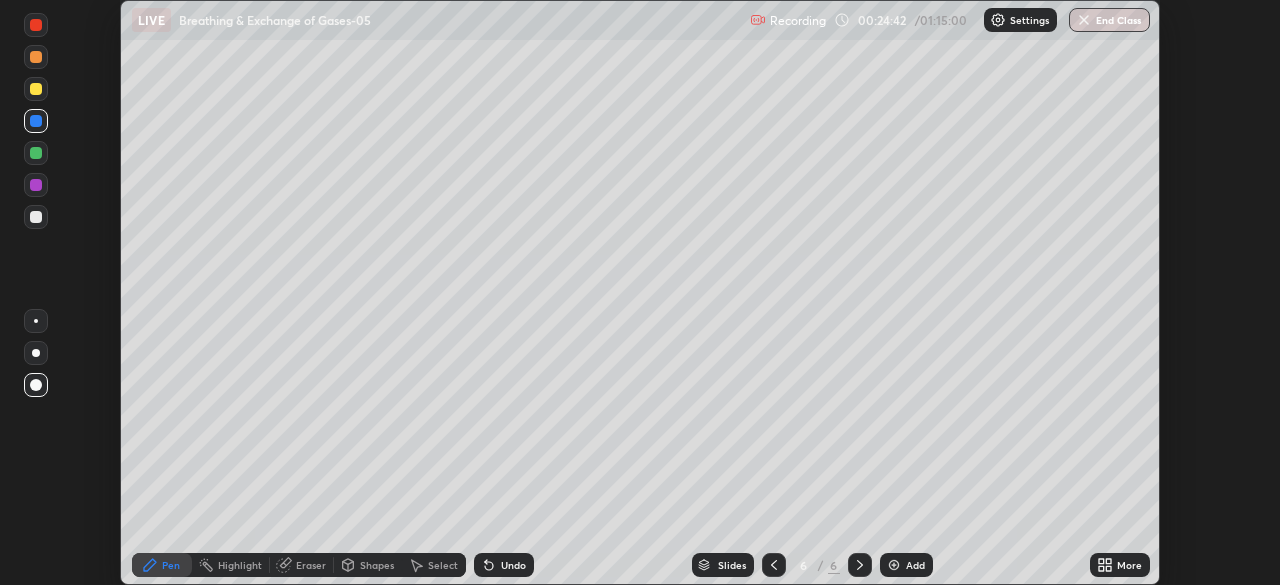 click at bounding box center [36, 25] 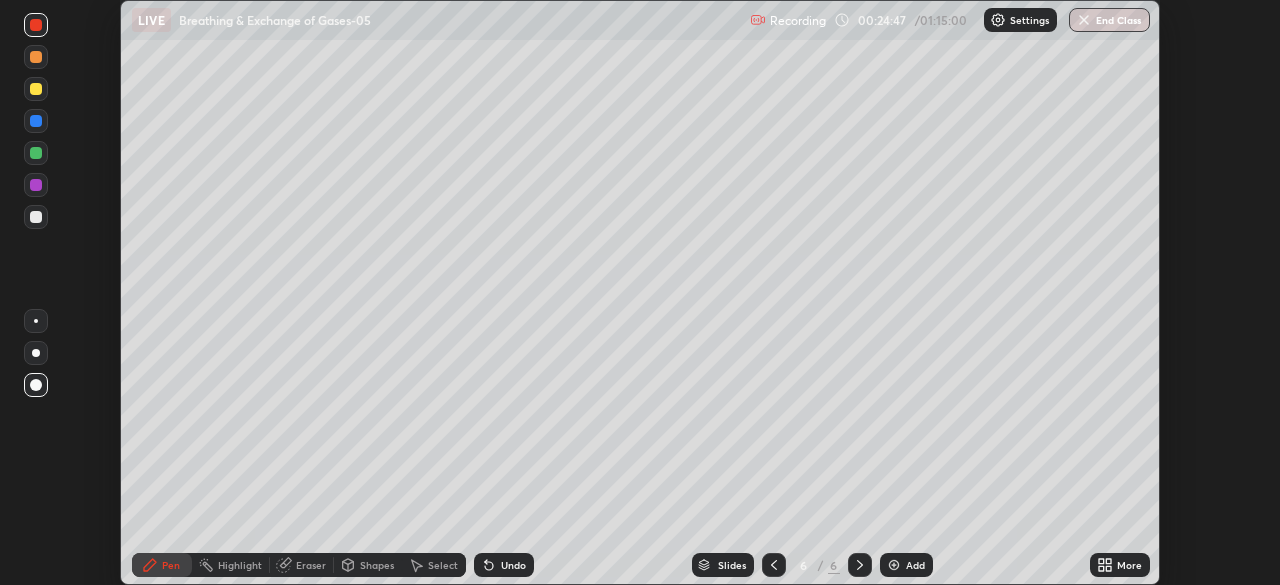 click at bounding box center [36, 89] 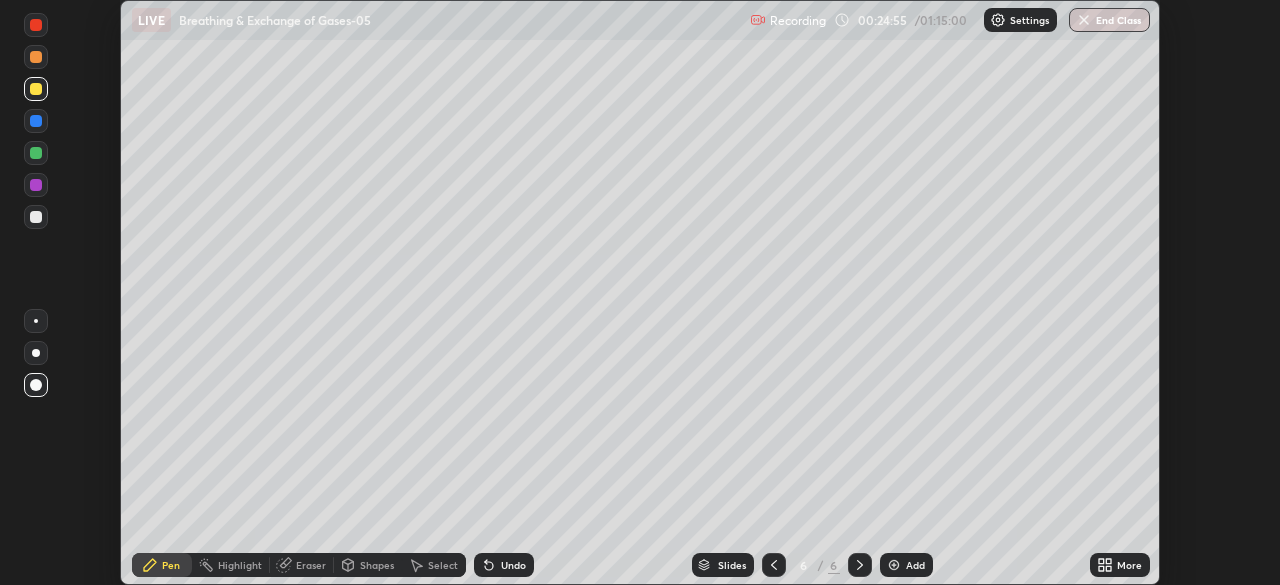 click at bounding box center [36, 25] 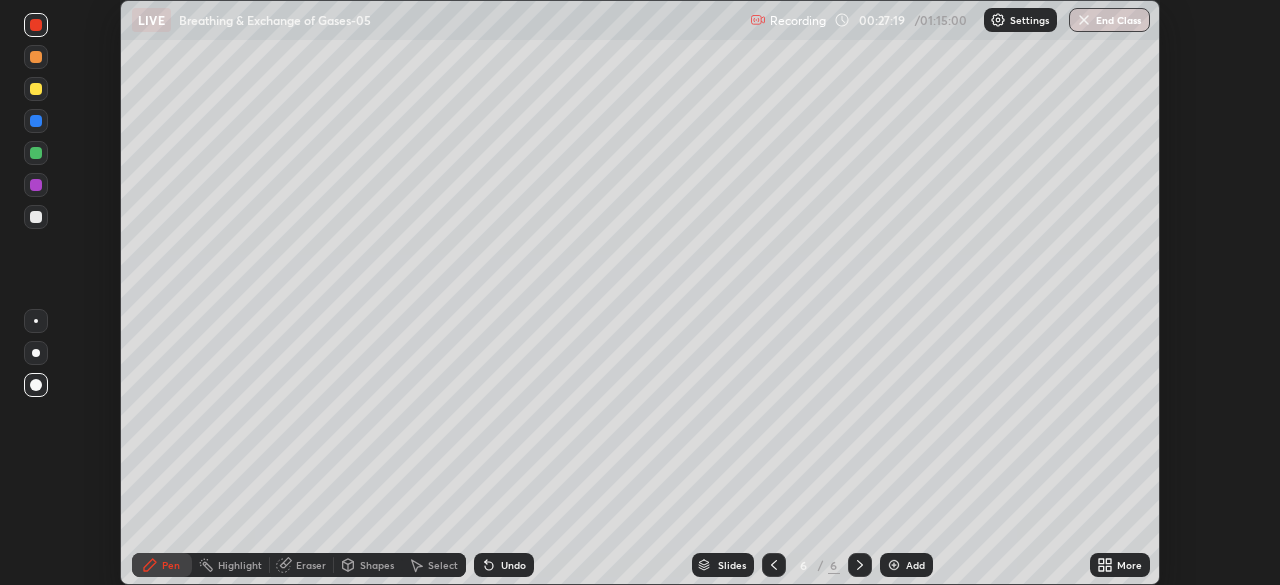 click at bounding box center (36, 121) 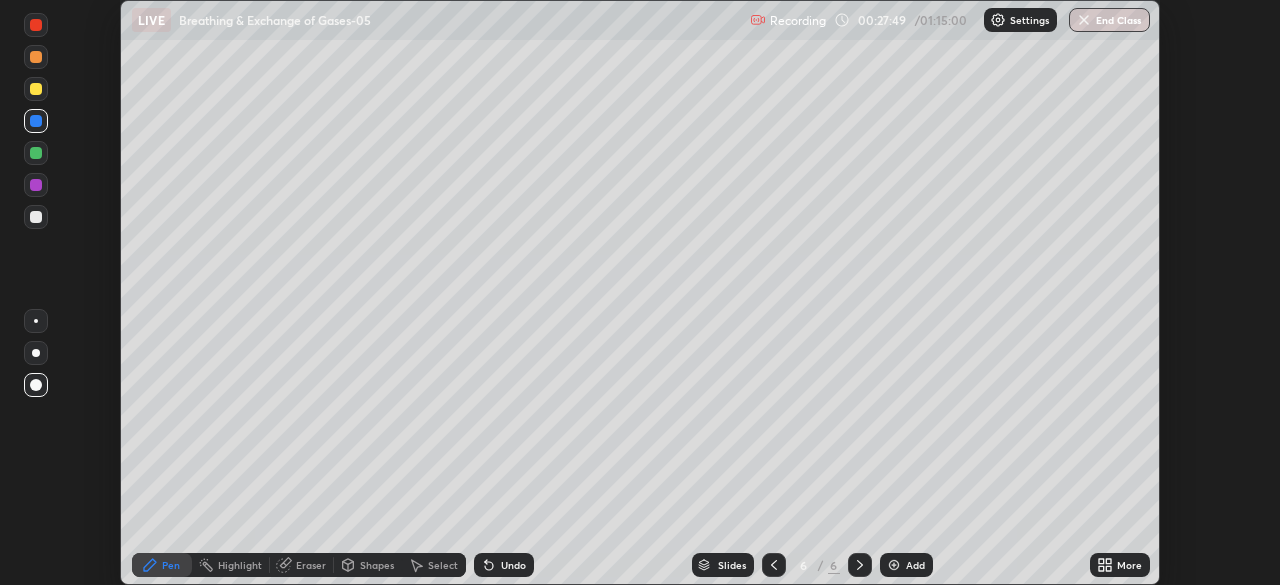 click at bounding box center (36, 153) 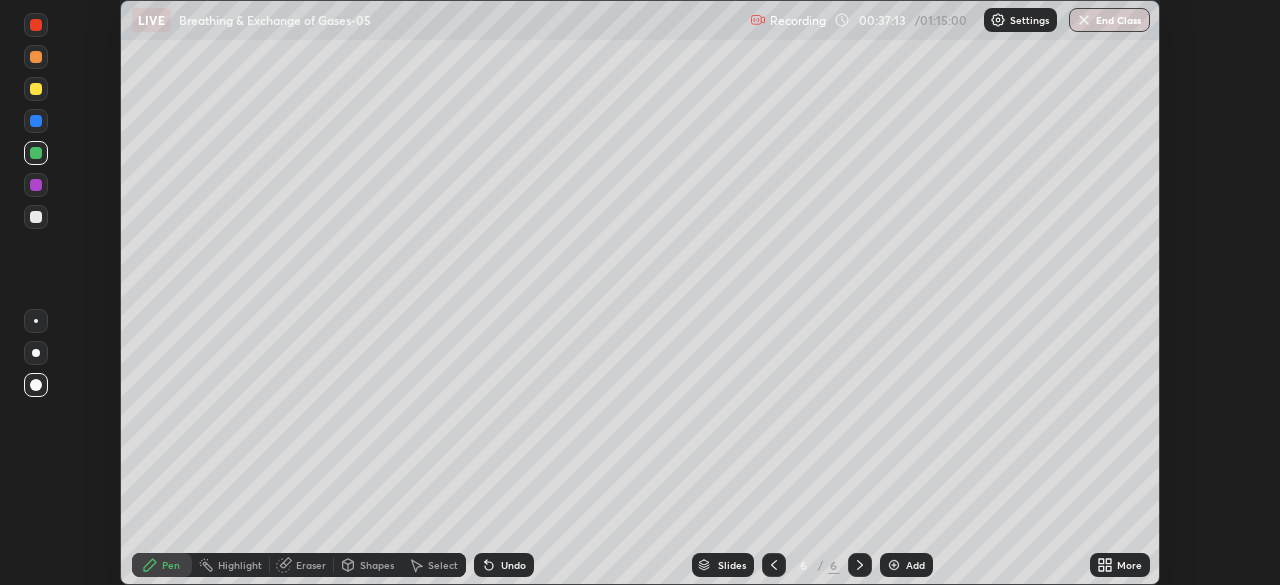 click at bounding box center [894, 565] 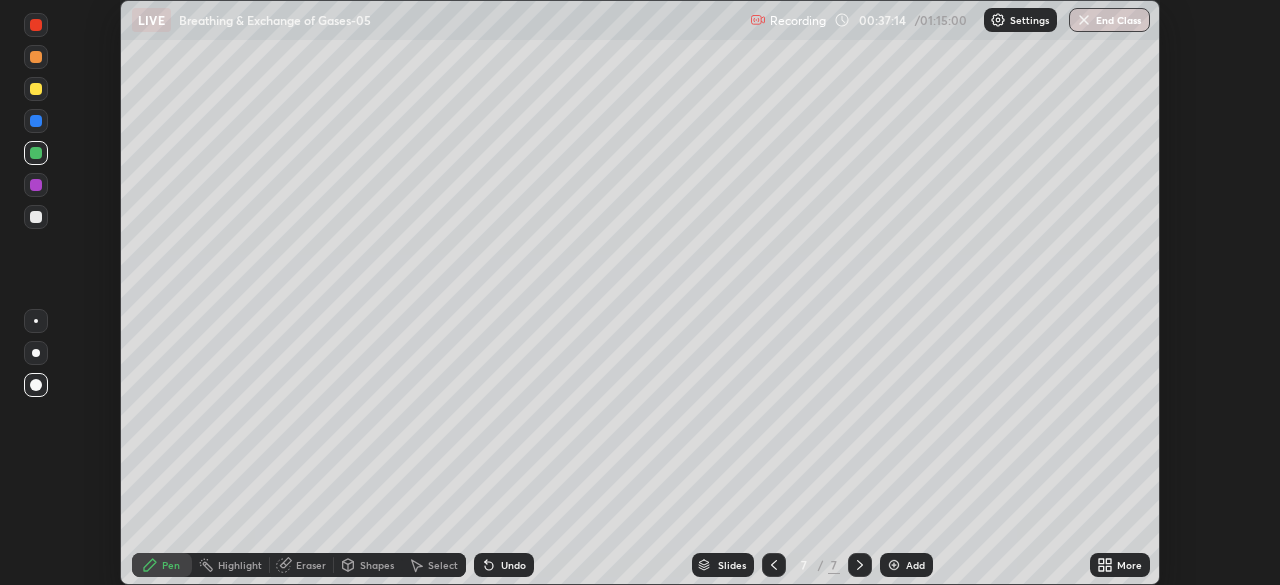 click 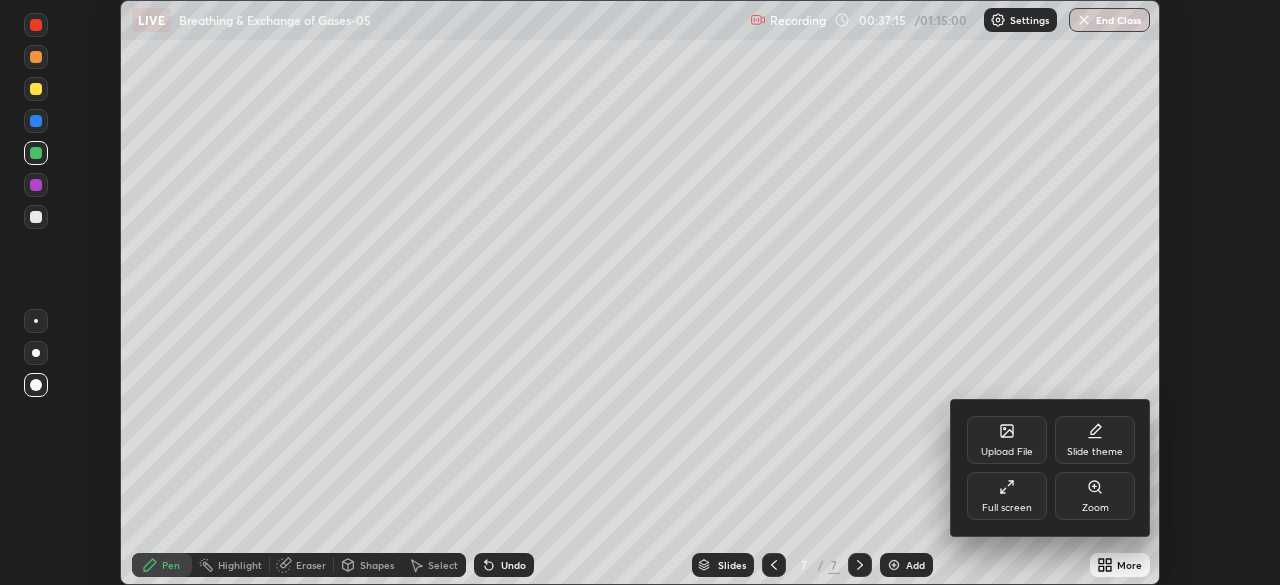 click on "Full screen" at bounding box center [1007, 496] 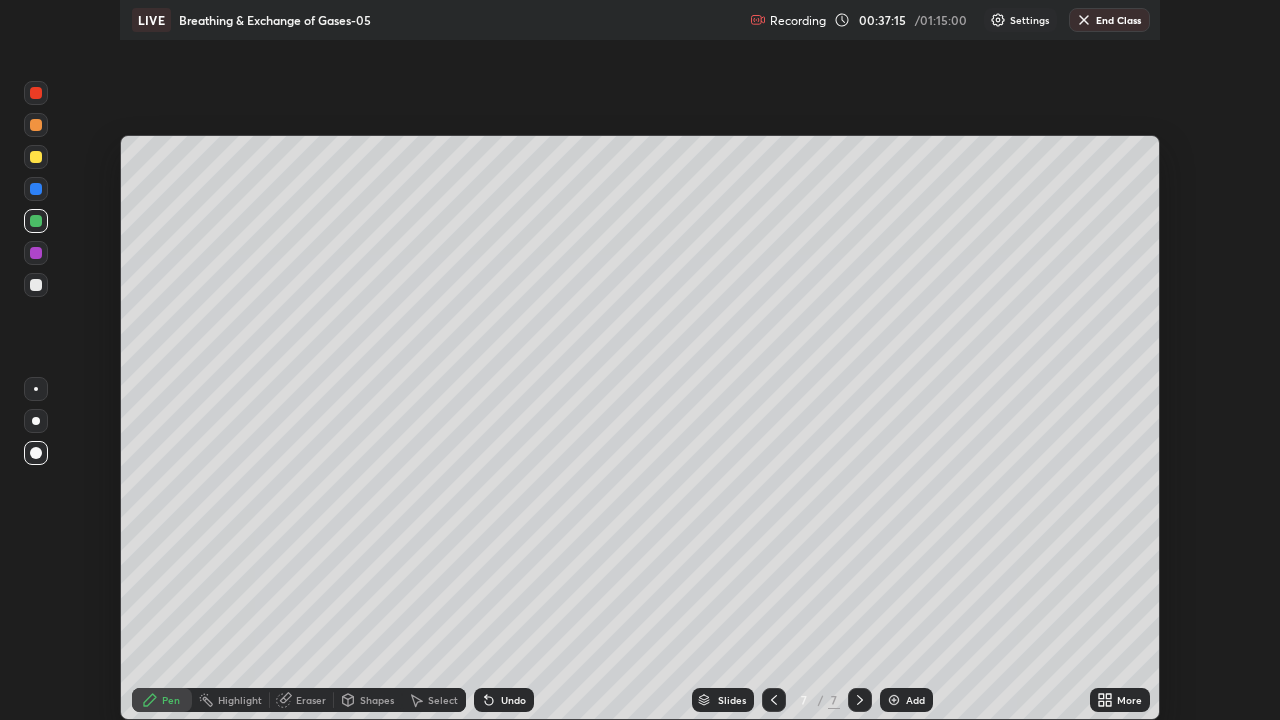 scroll, scrollTop: 99280, scrollLeft: 98720, axis: both 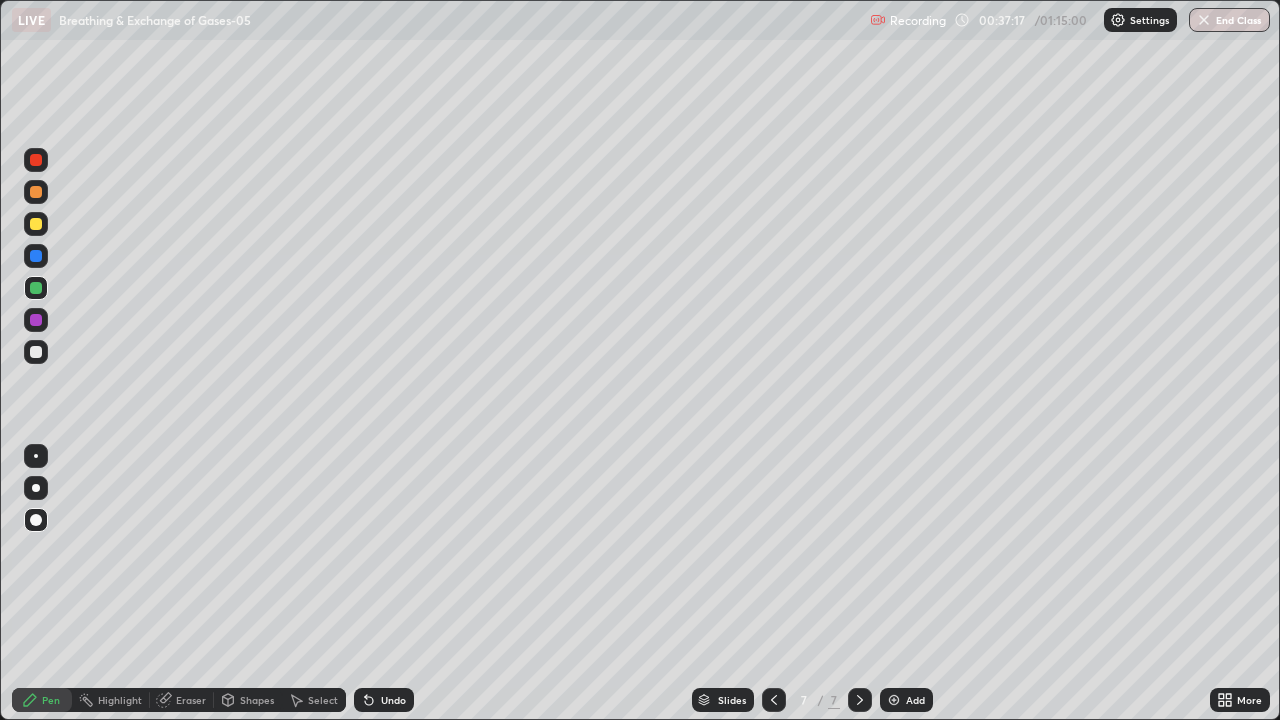 click at bounding box center [36, 224] 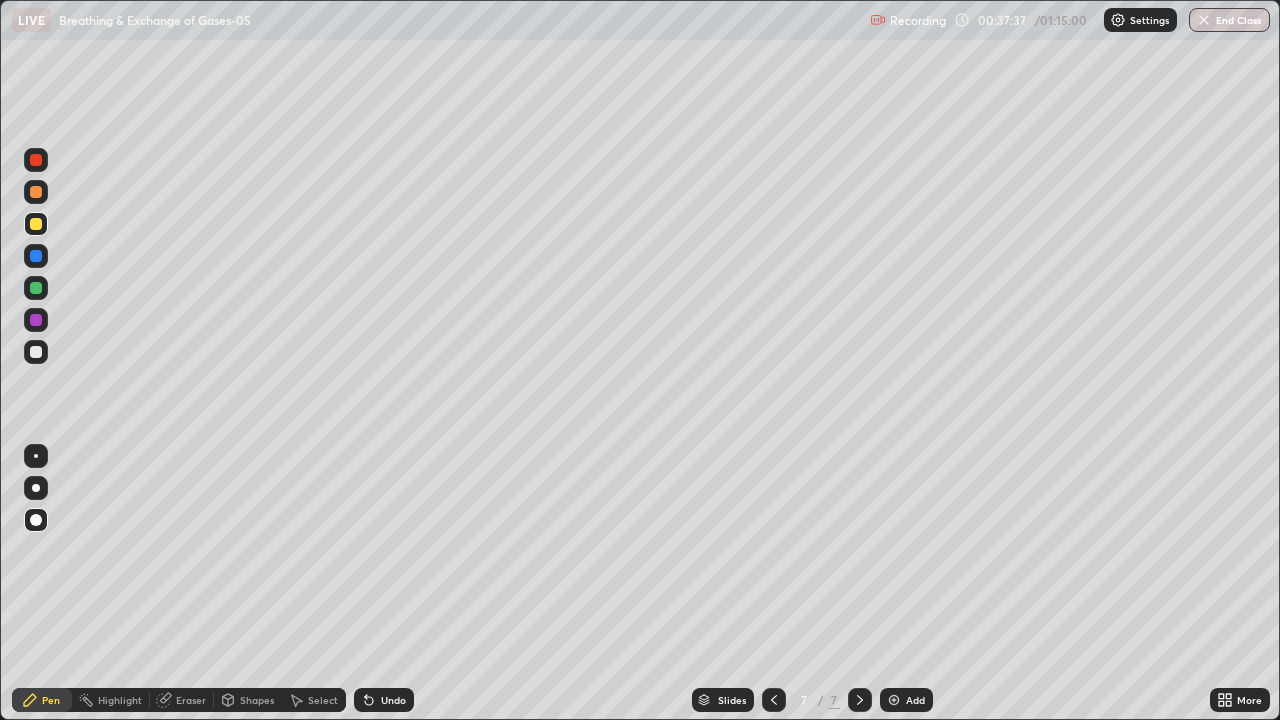 click at bounding box center [36, 288] 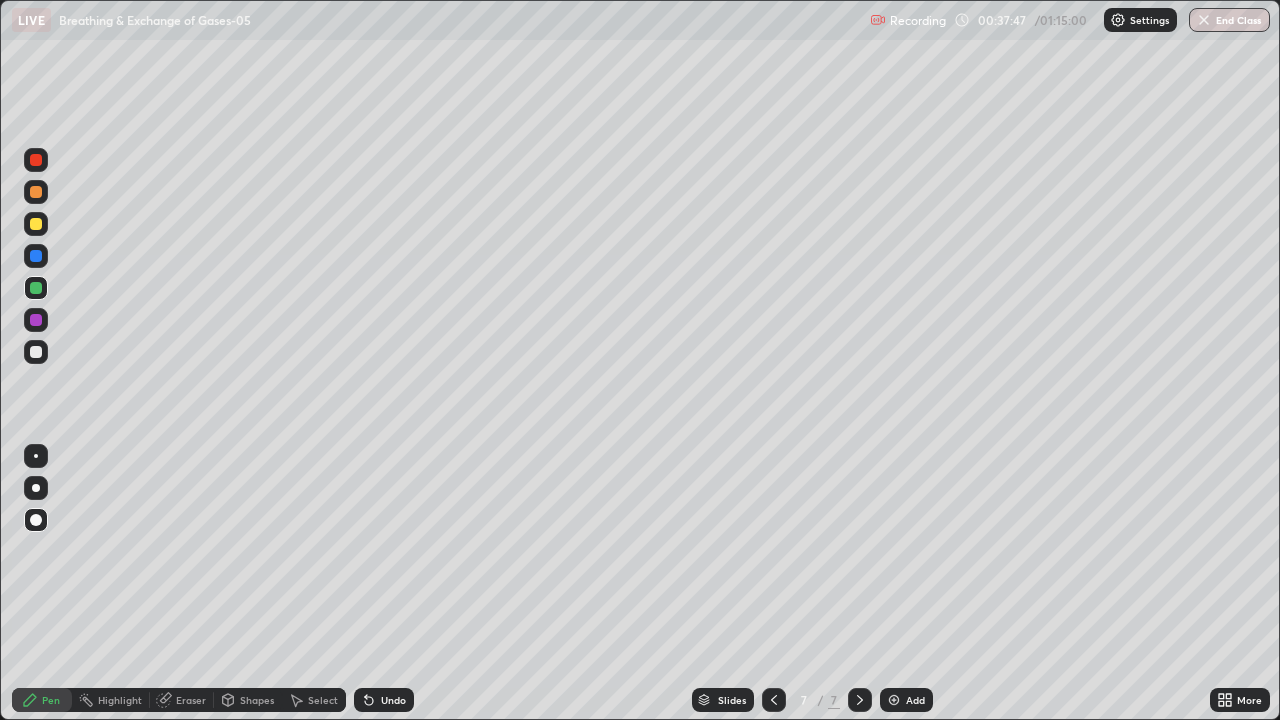 click at bounding box center (36, 224) 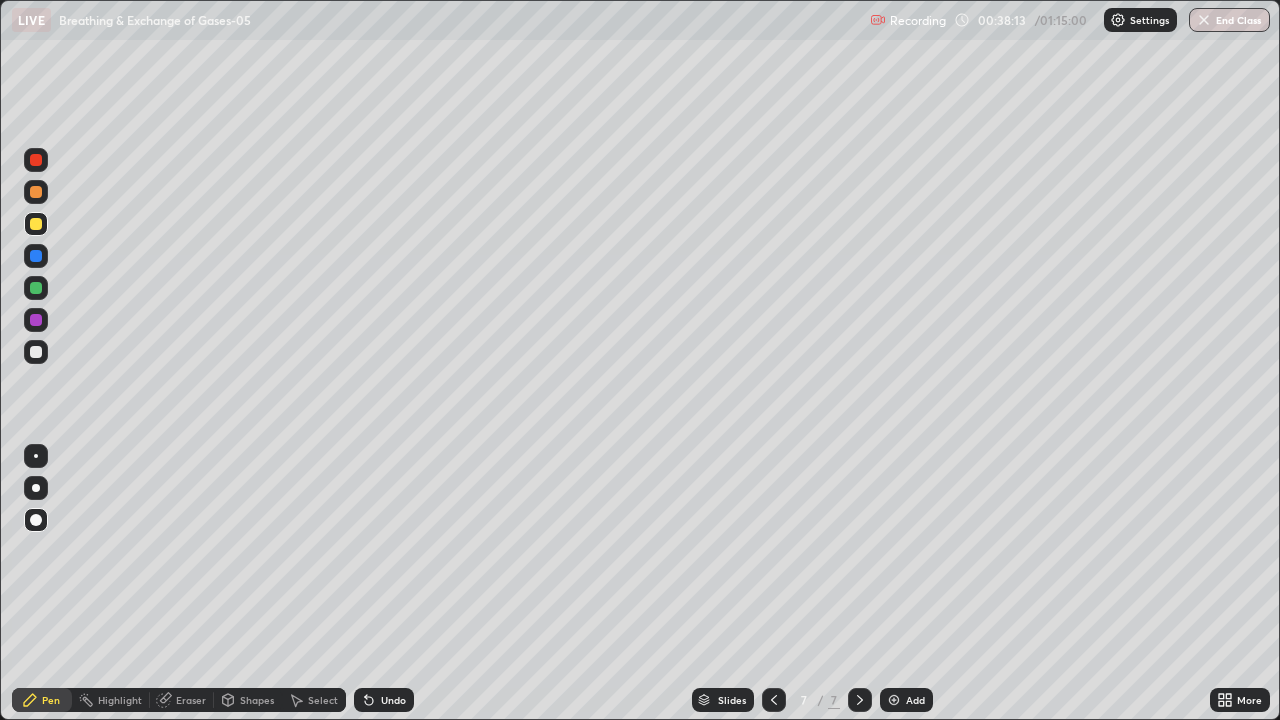 click on "Eraser" at bounding box center [191, 700] 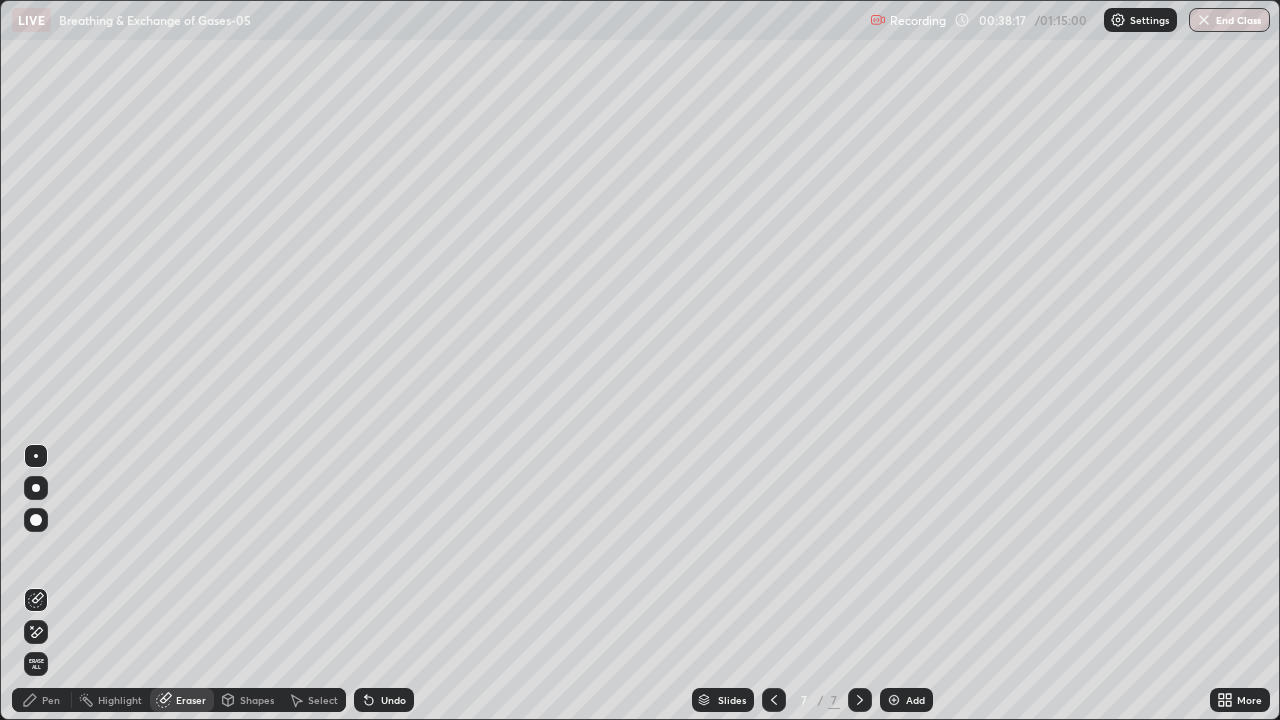 click on "Pen" at bounding box center (42, 700) 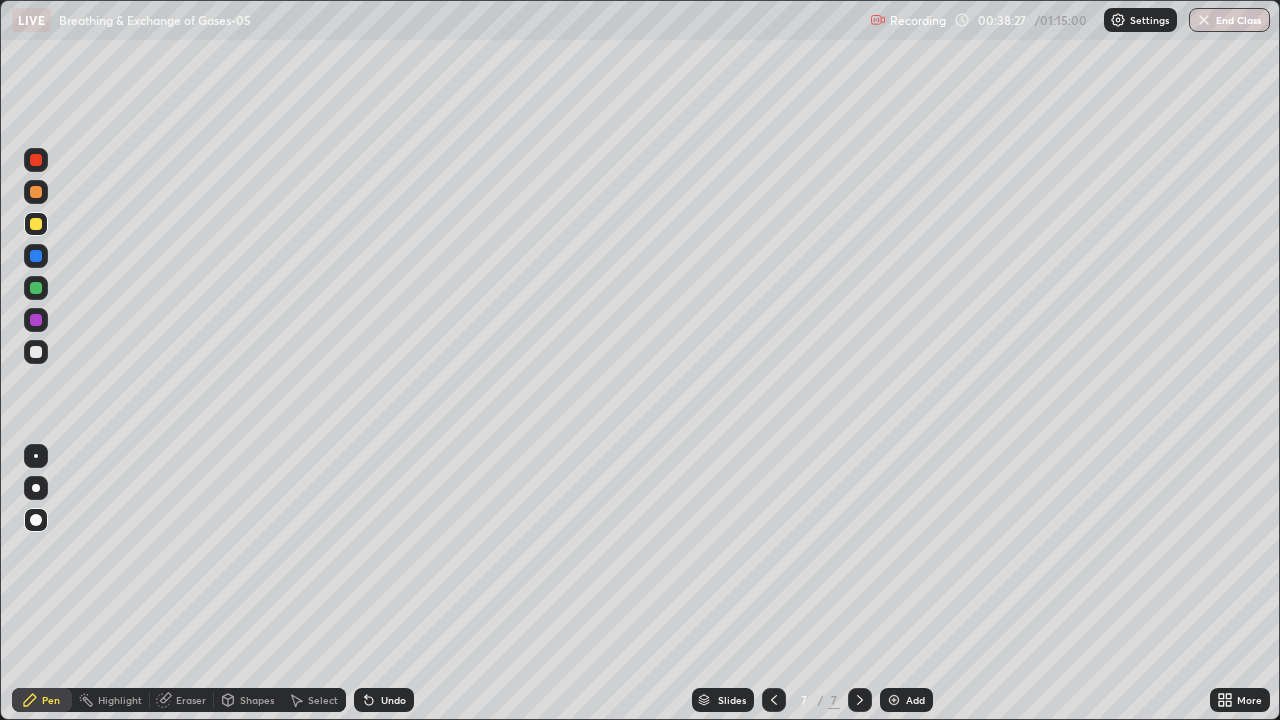 click at bounding box center [36, 288] 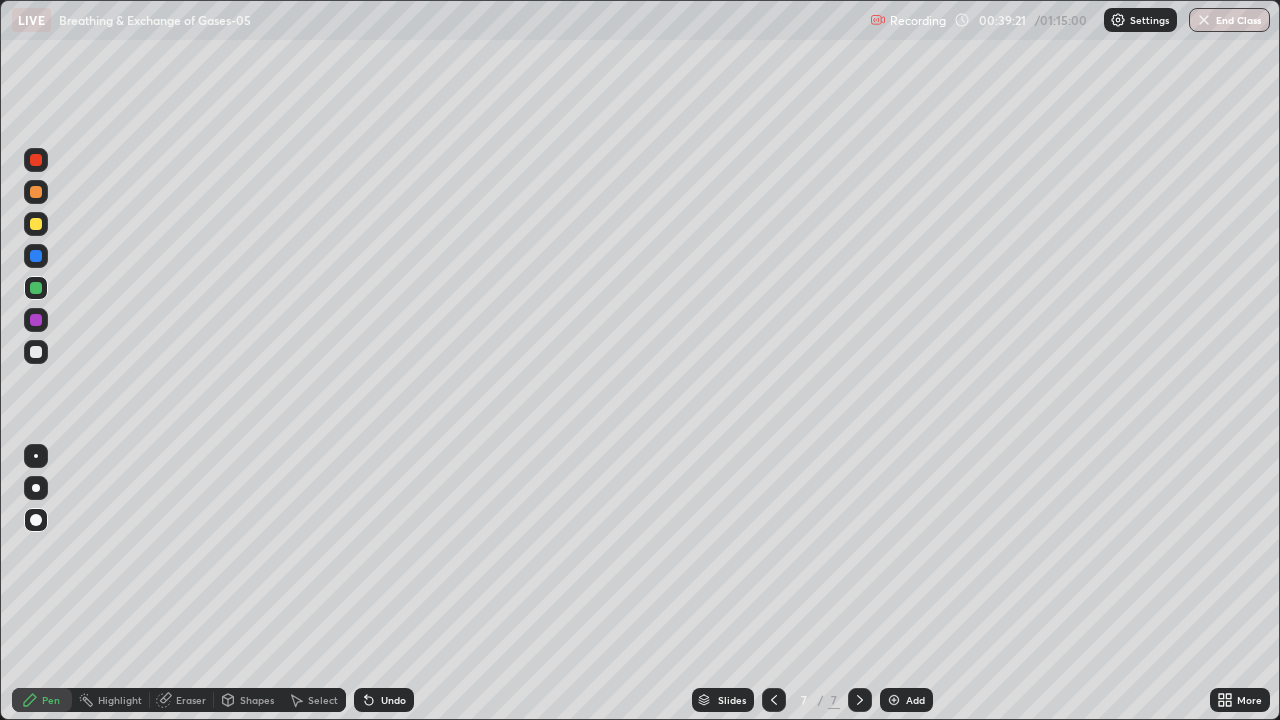 click at bounding box center (36, 224) 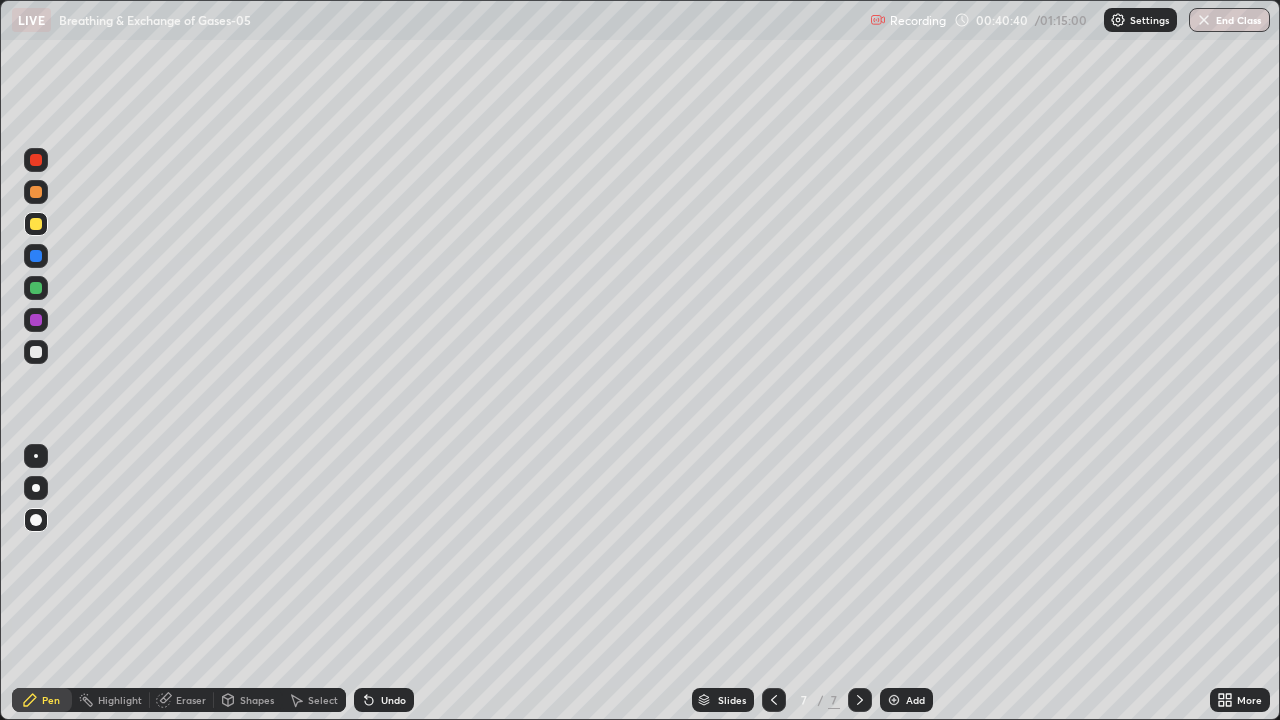 click at bounding box center (36, 352) 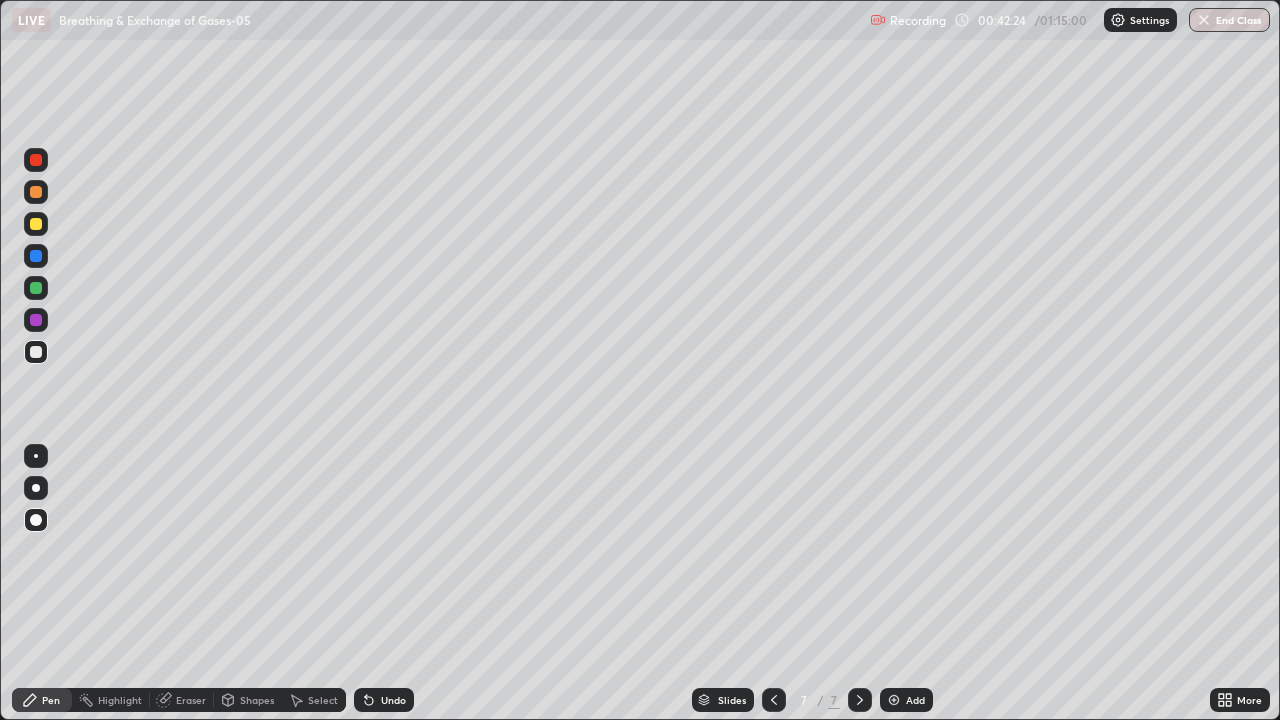 click at bounding box center [36, 224] 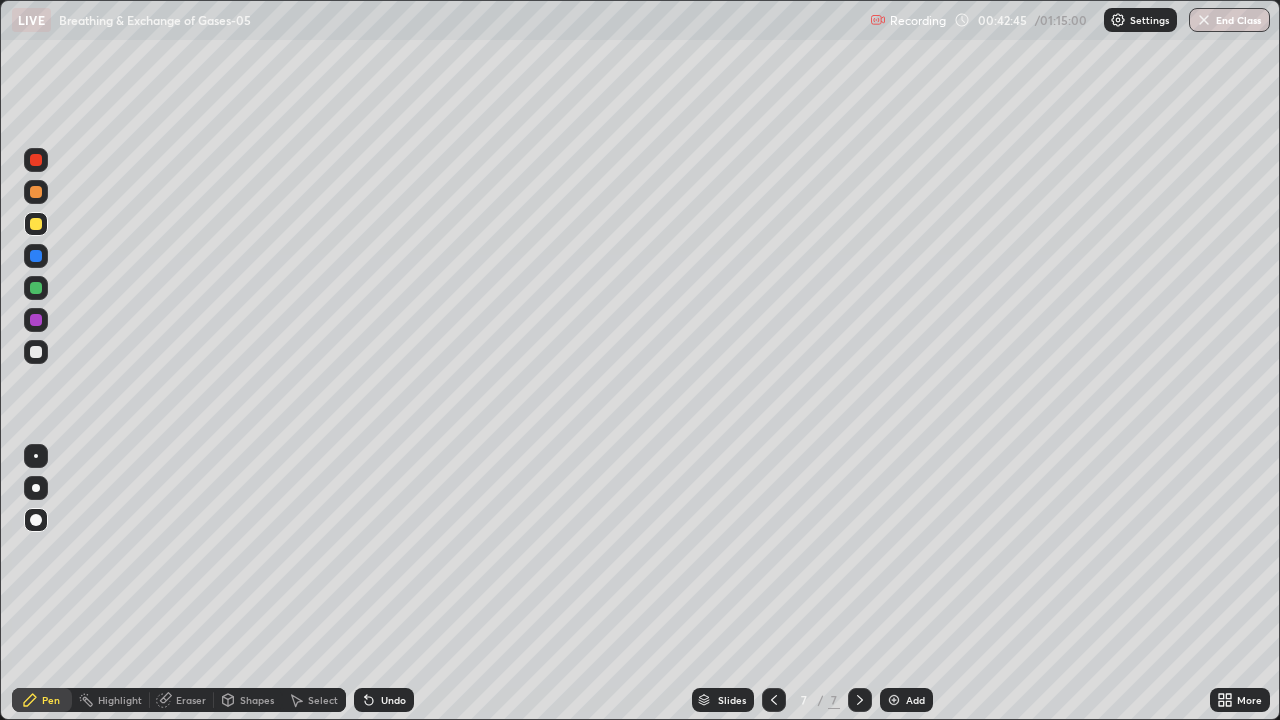 click at bounding box center [36, 320] 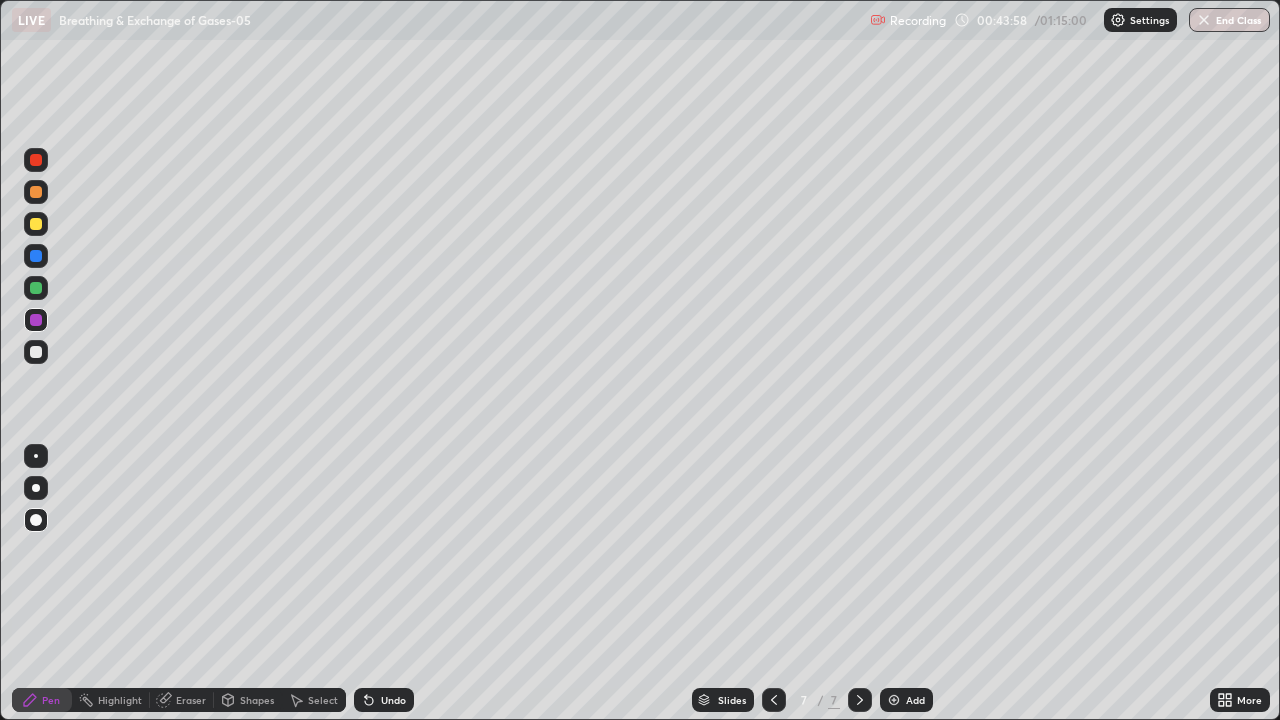 click at bounding box center [894, 700] 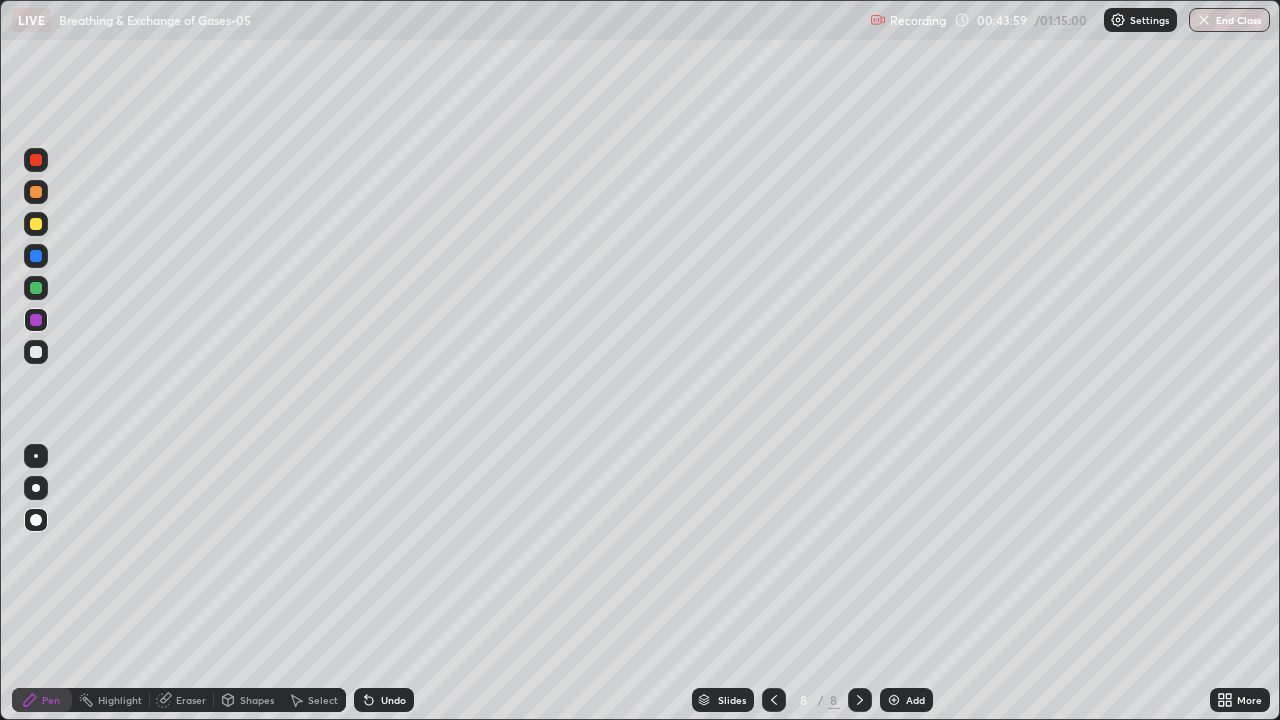 click at bounding box center [36, 224] 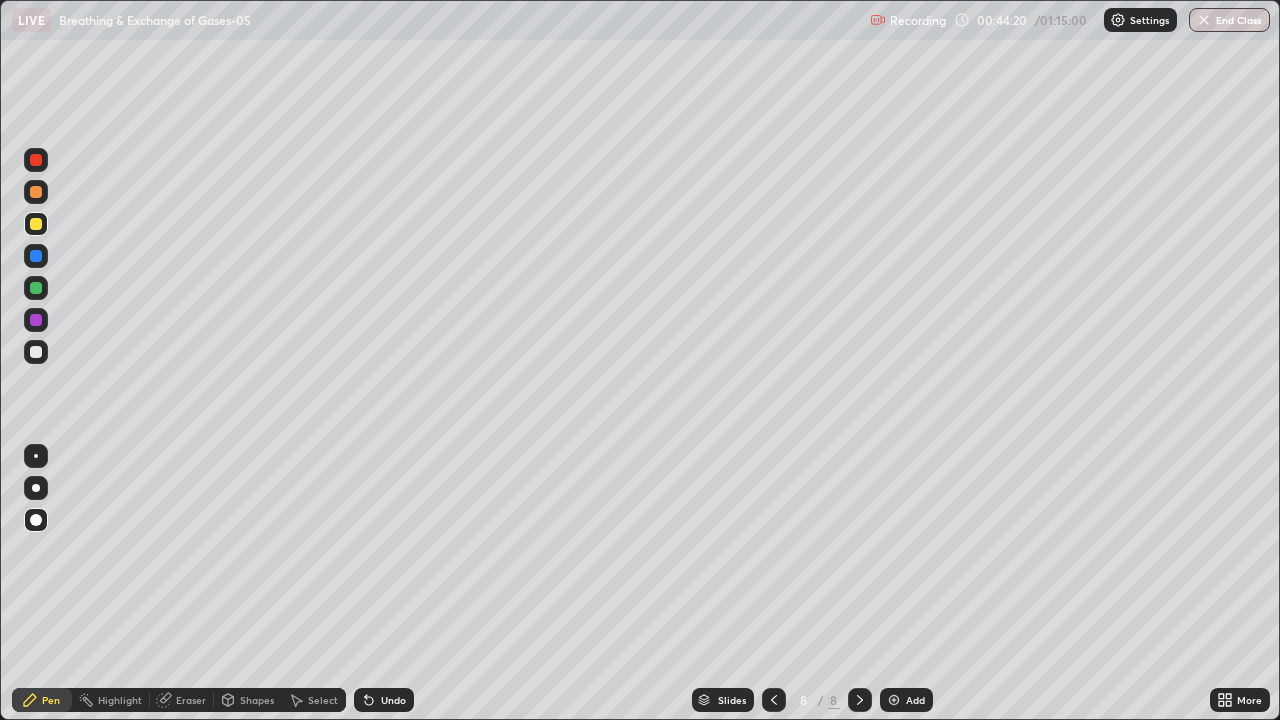 click at bounding box center [36, 192] 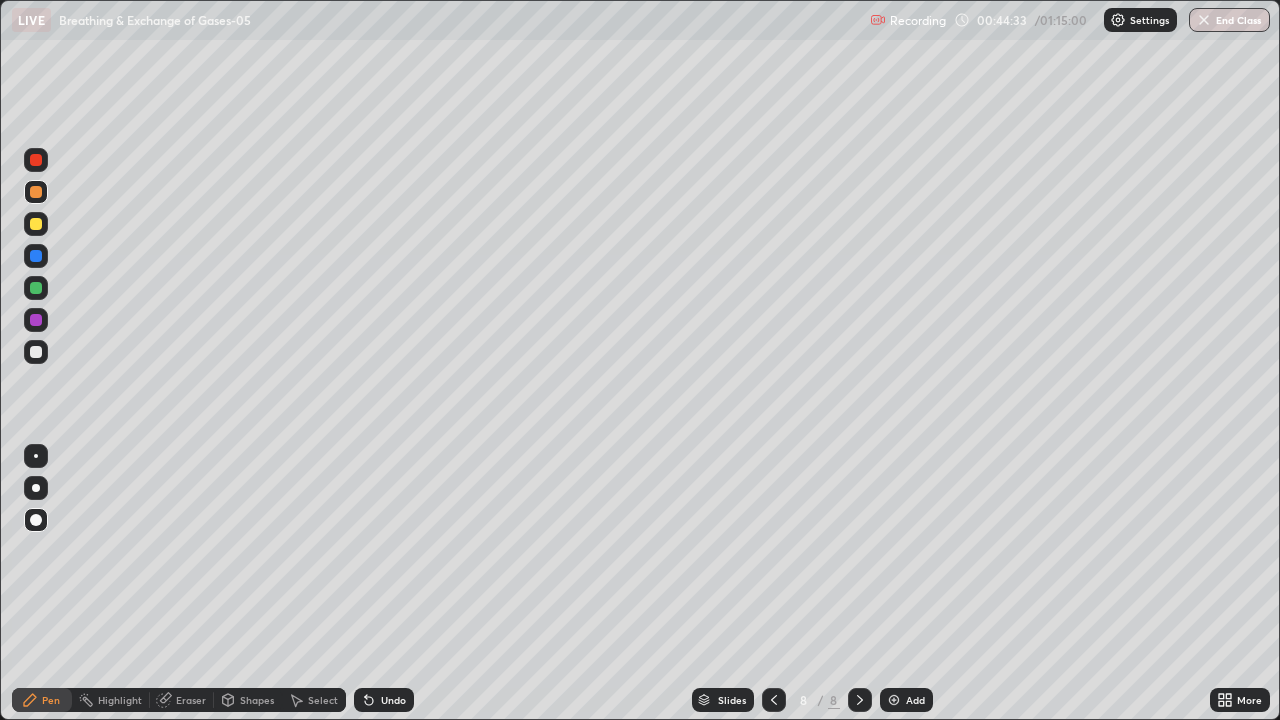 click on "Shapes" at bounding box center [257, 700] 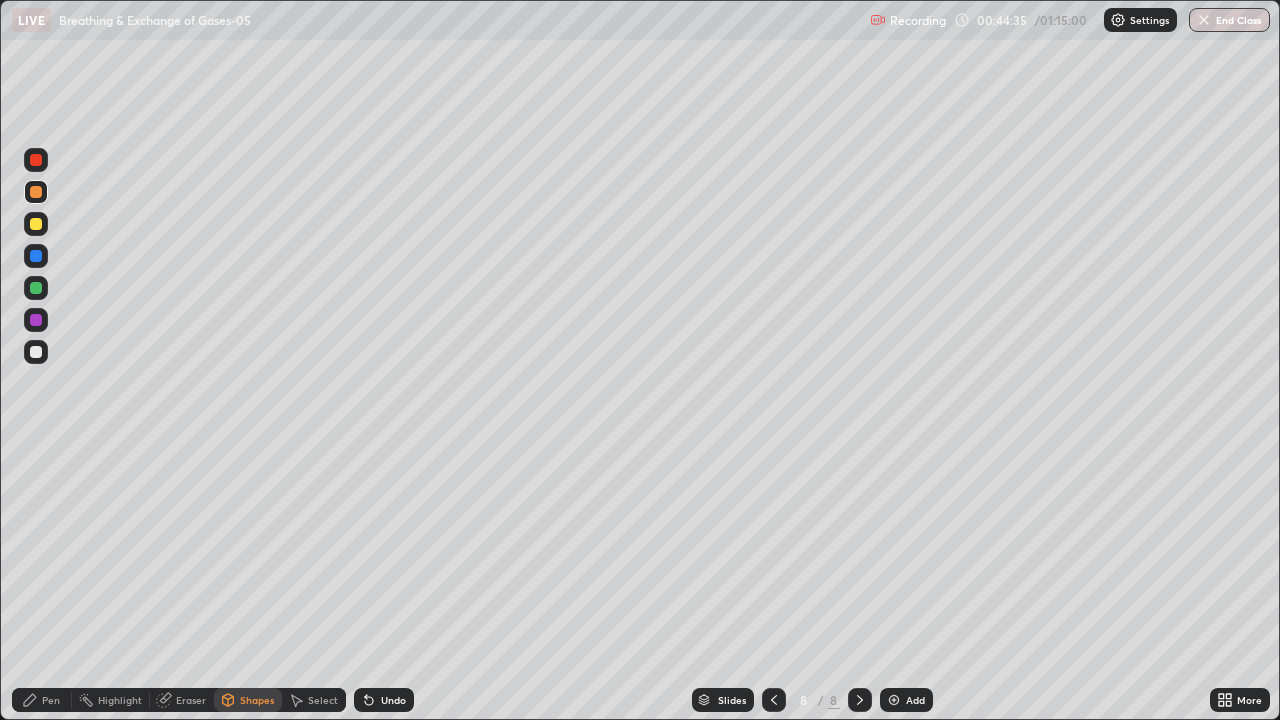 click on "Eraser" at bounding box center [191, 700] 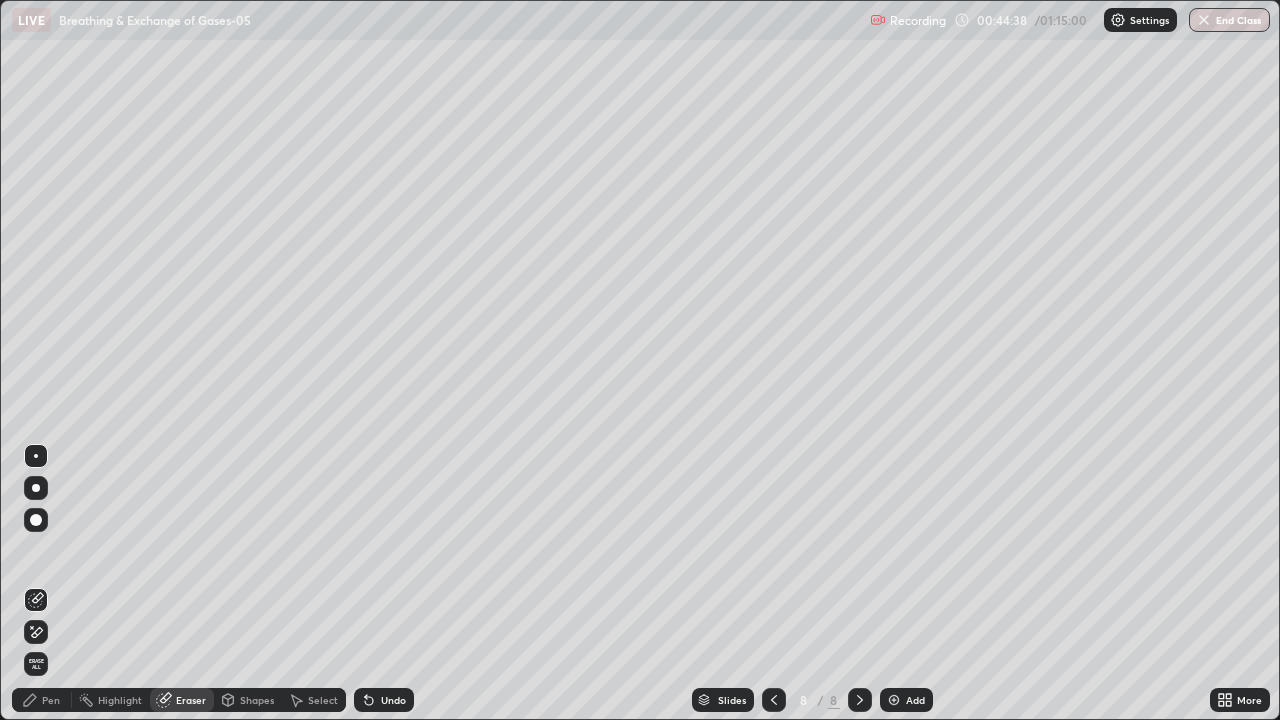 click on "Pen" at bounding box center (42, 700) 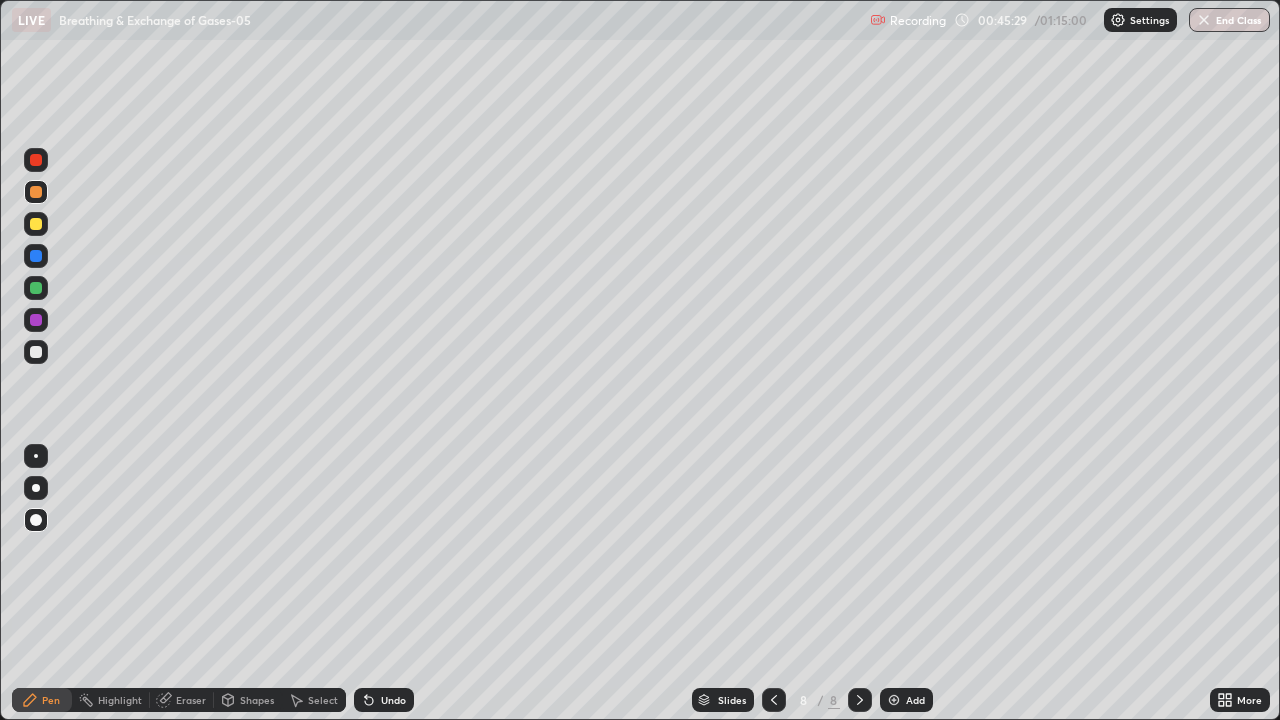 click at bounding box center (36, 352) 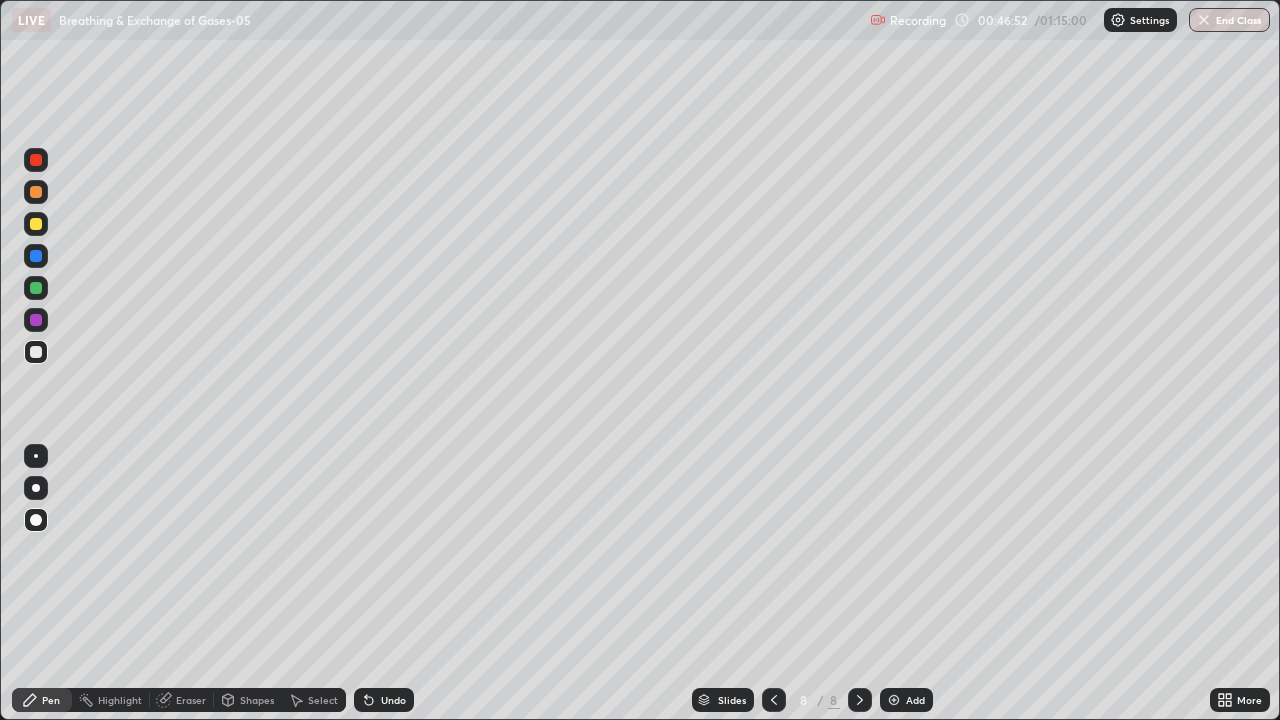 click at bounding box center (36, 288) 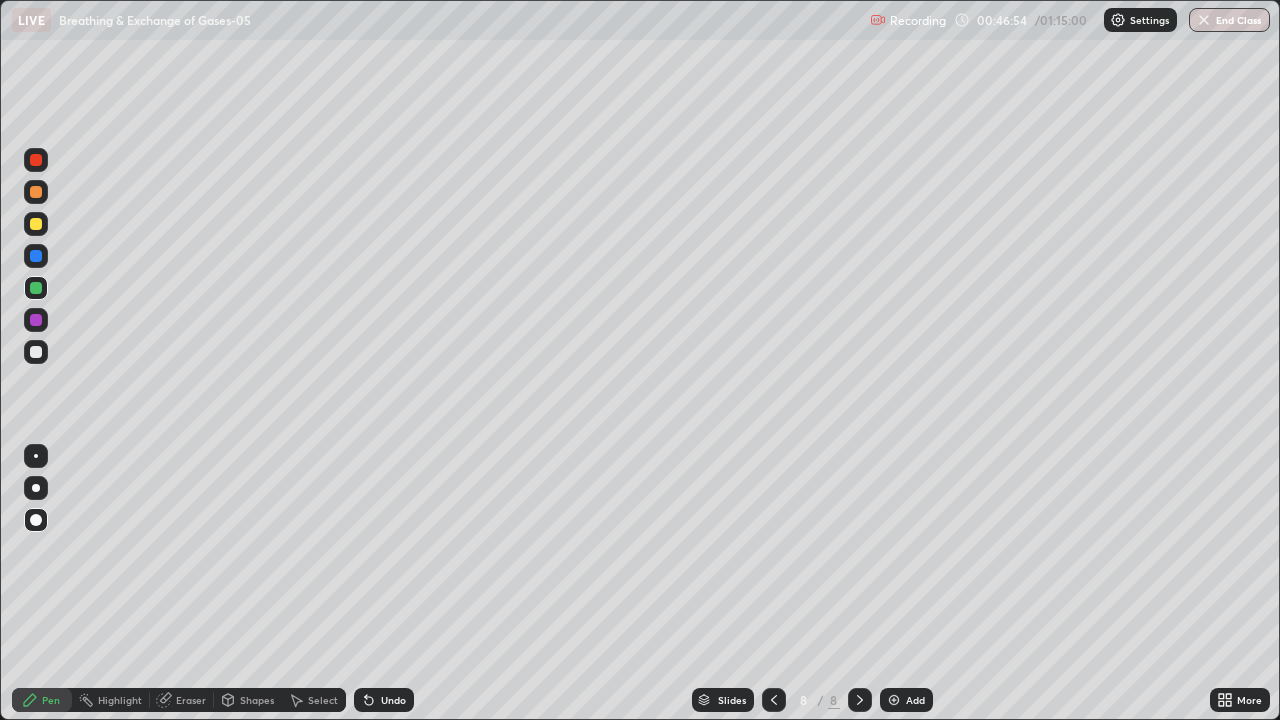 click 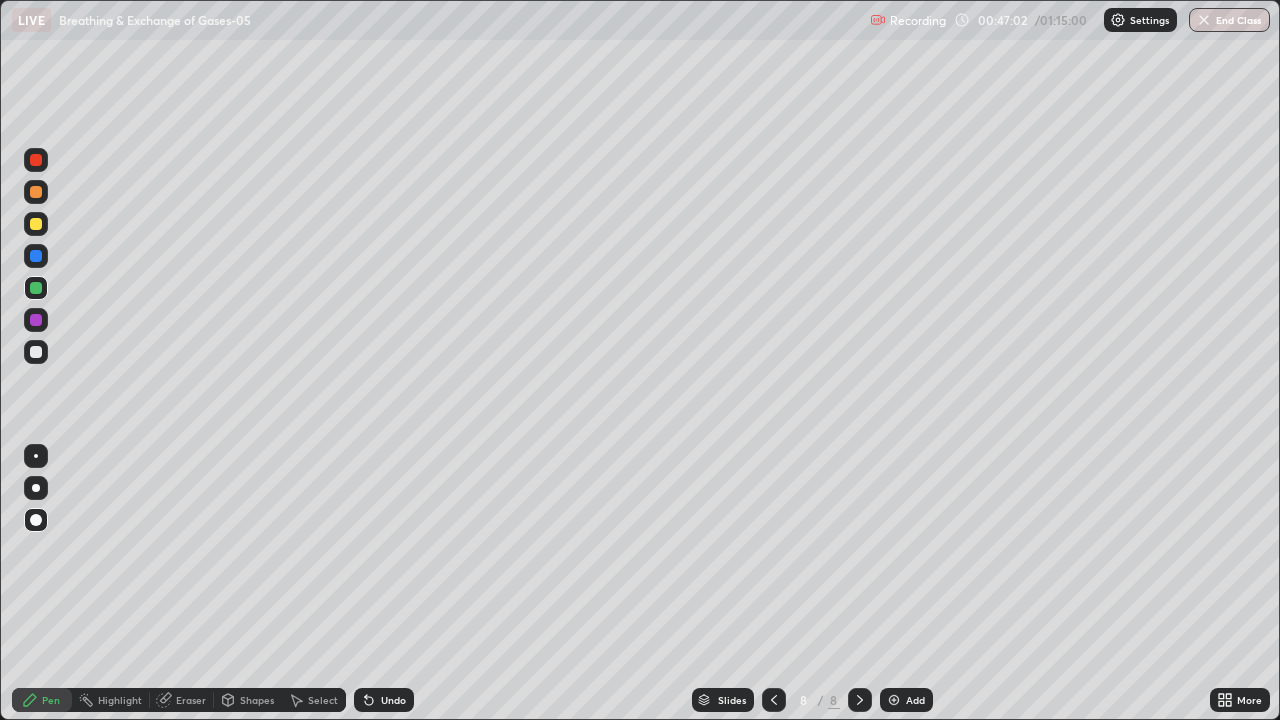 click at bounding box center (36, 320) 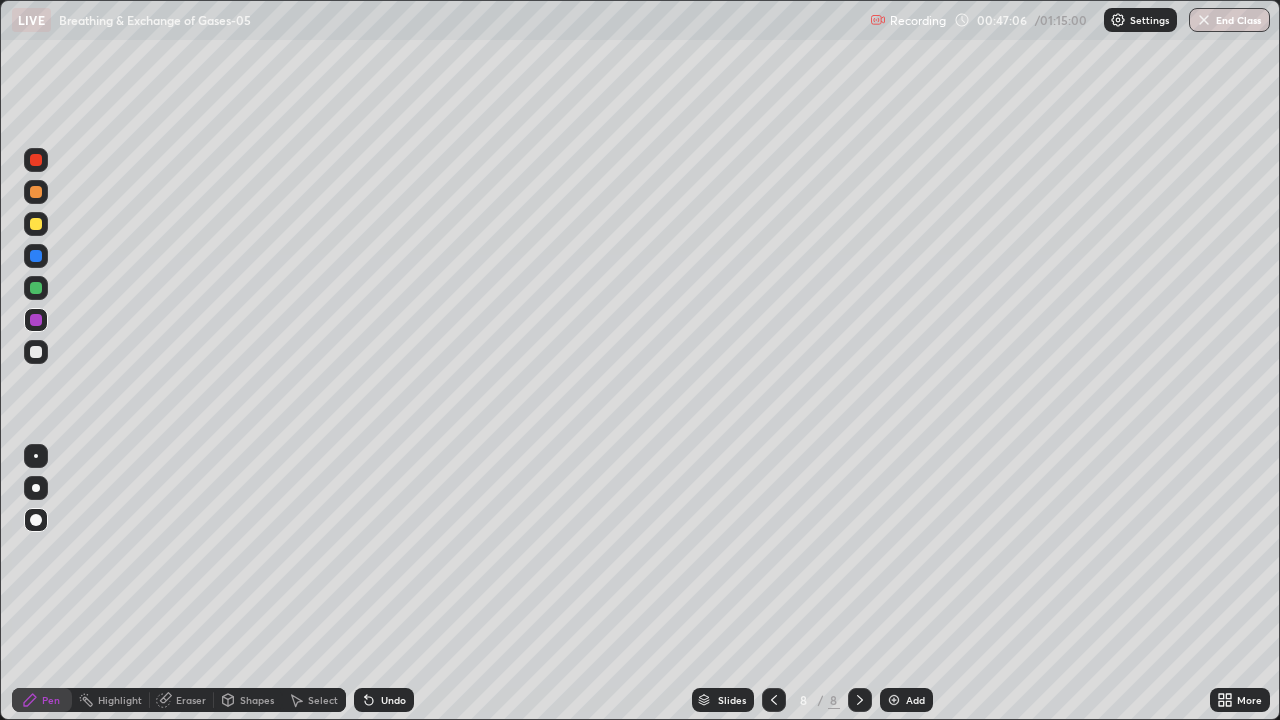 click at bounding box center (36, 288) 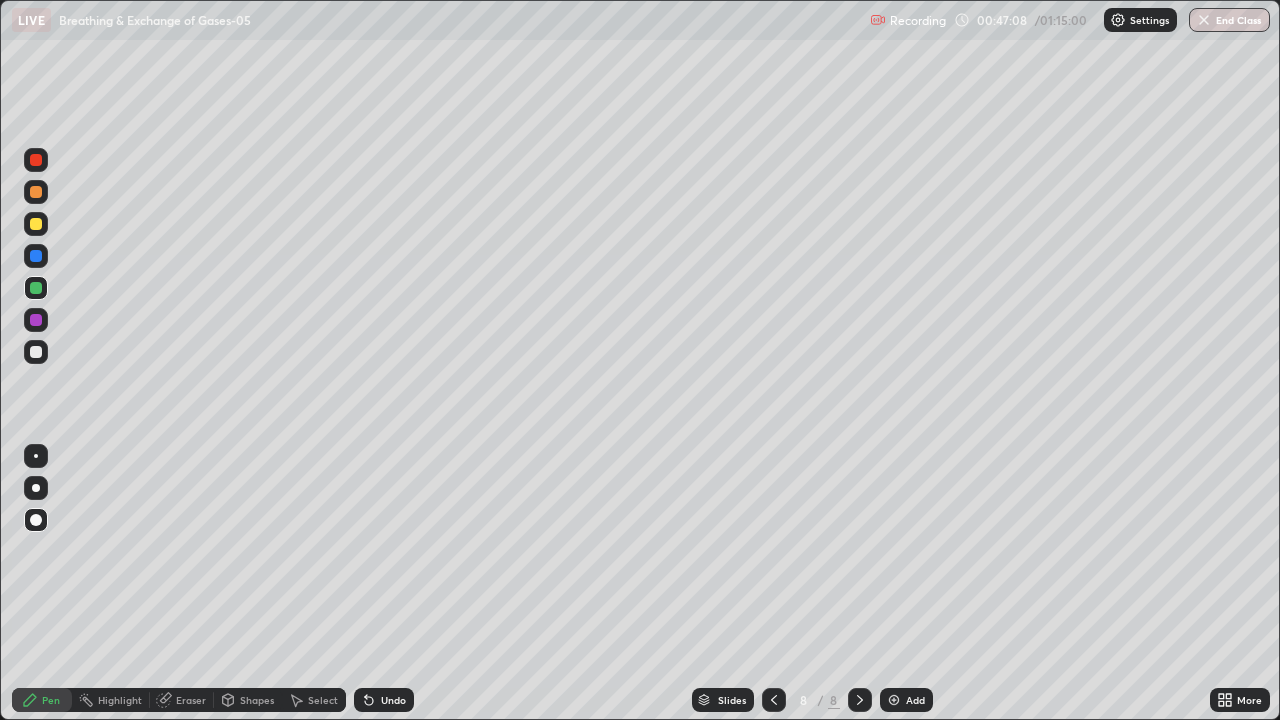 click at bounding box center [36, 320] 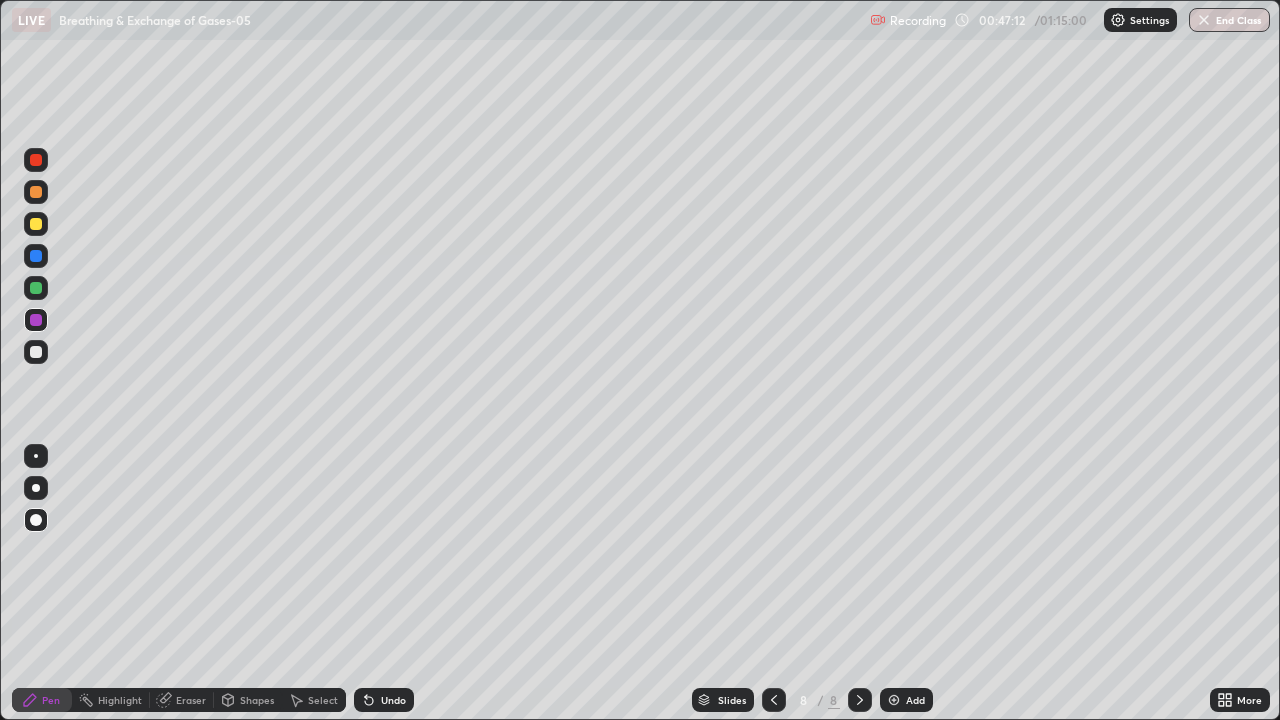 click at bounding box center [36, 288] 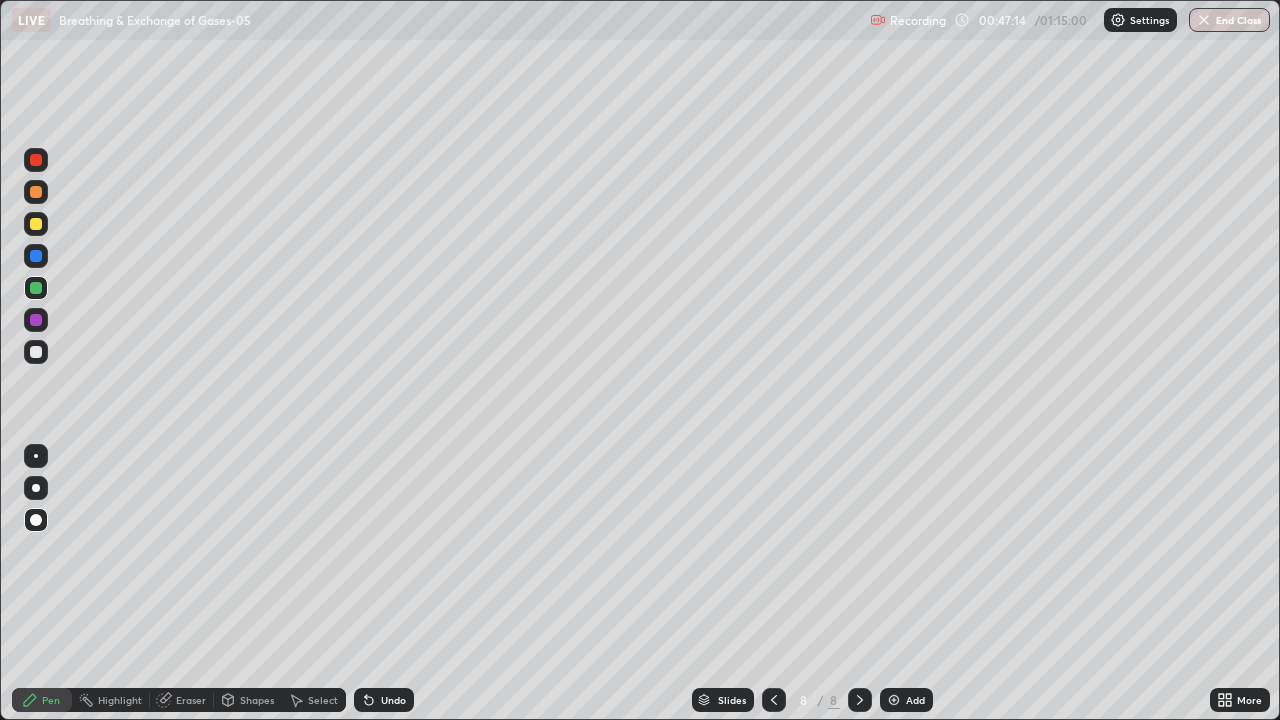click at bounding box center (36, 320) 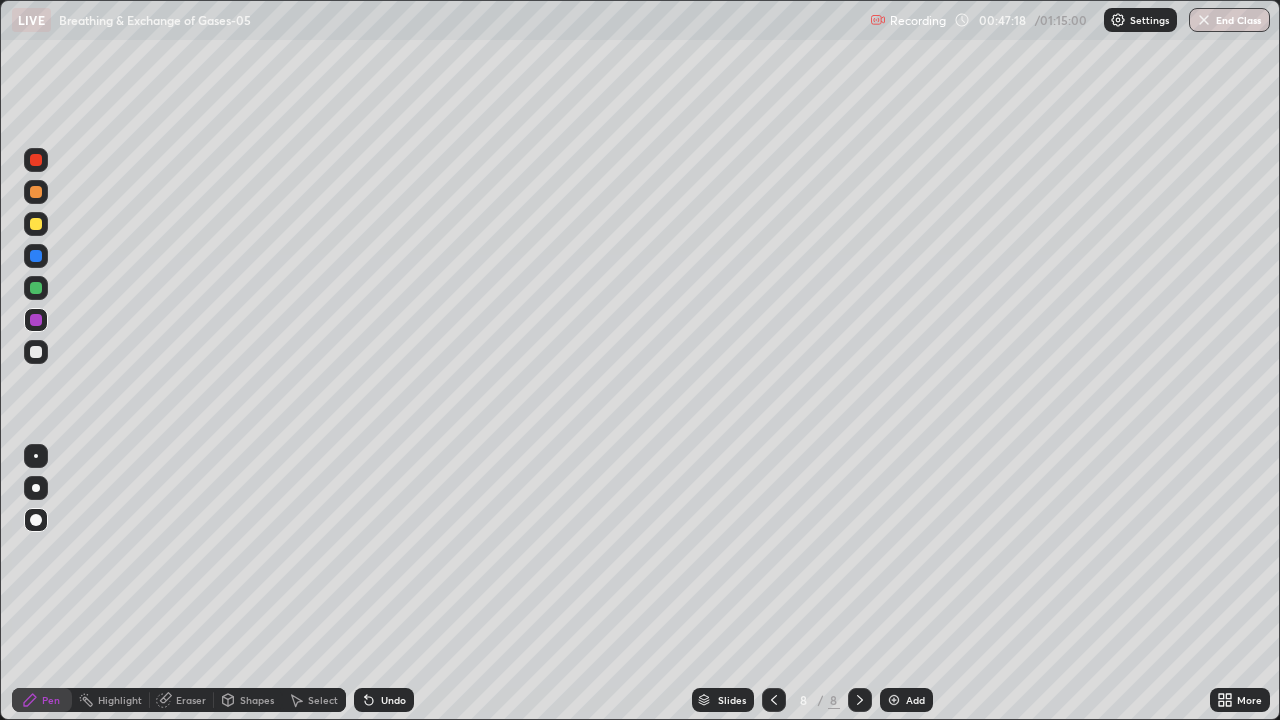 click at bounding box center [36, 288] 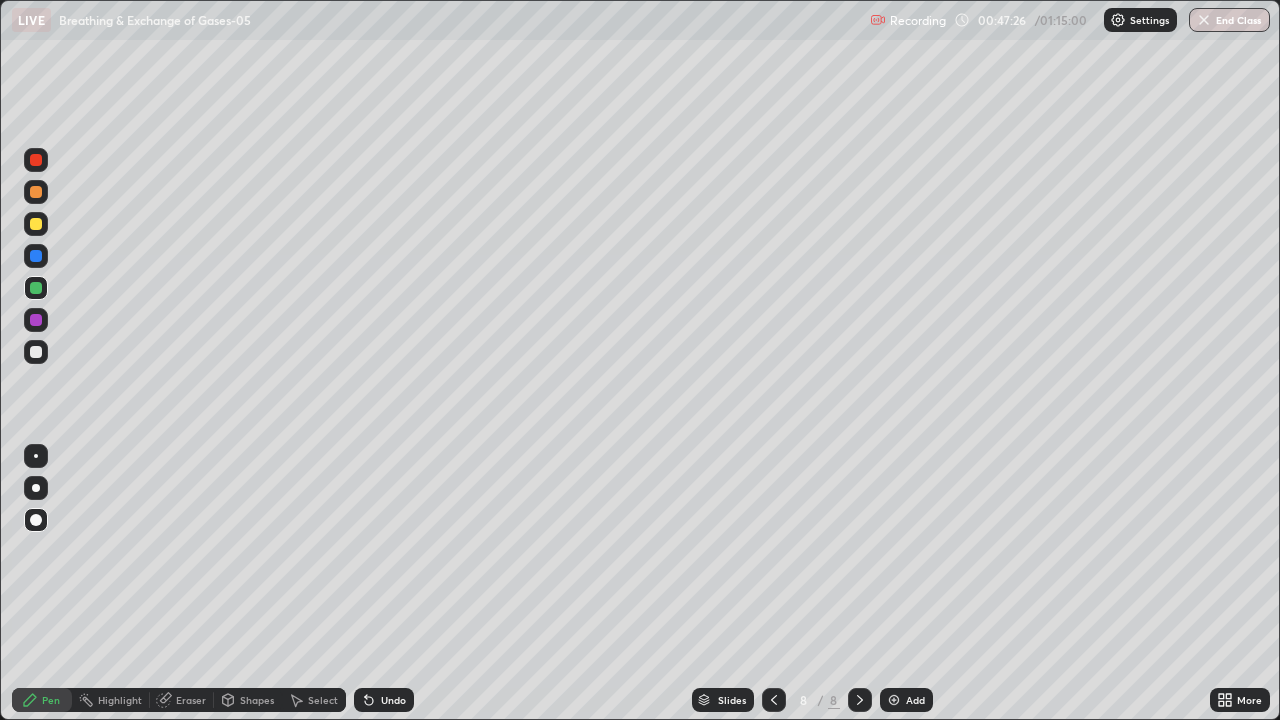 click at bounding box center [36, 320] 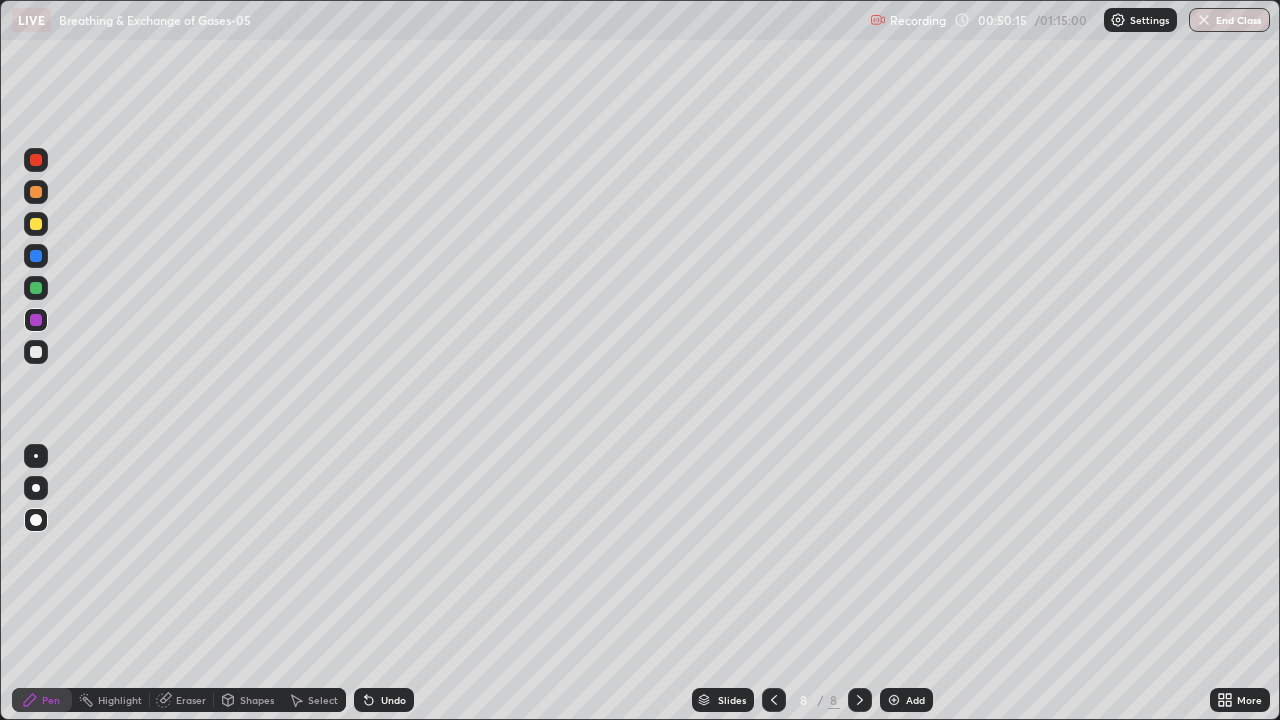 click at bounding box center [36, 352] 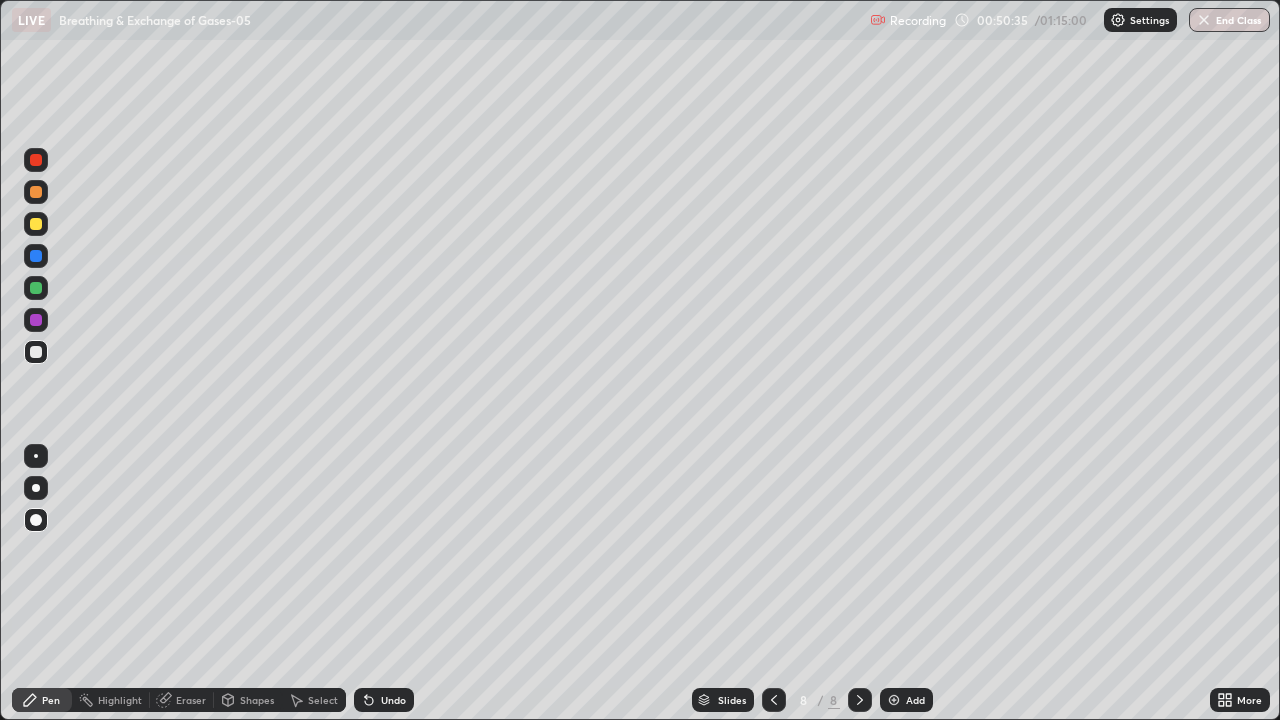 click at bounding box center [36, 352] 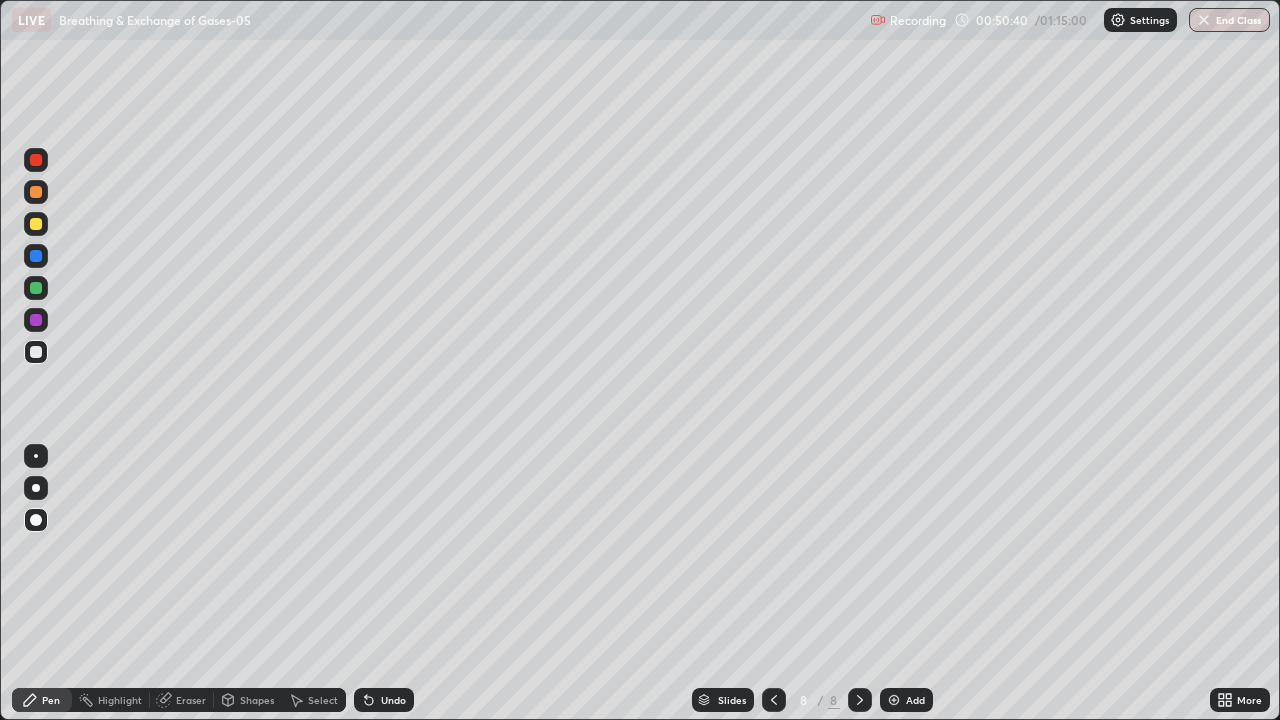 click at bounding box center (894, 700) 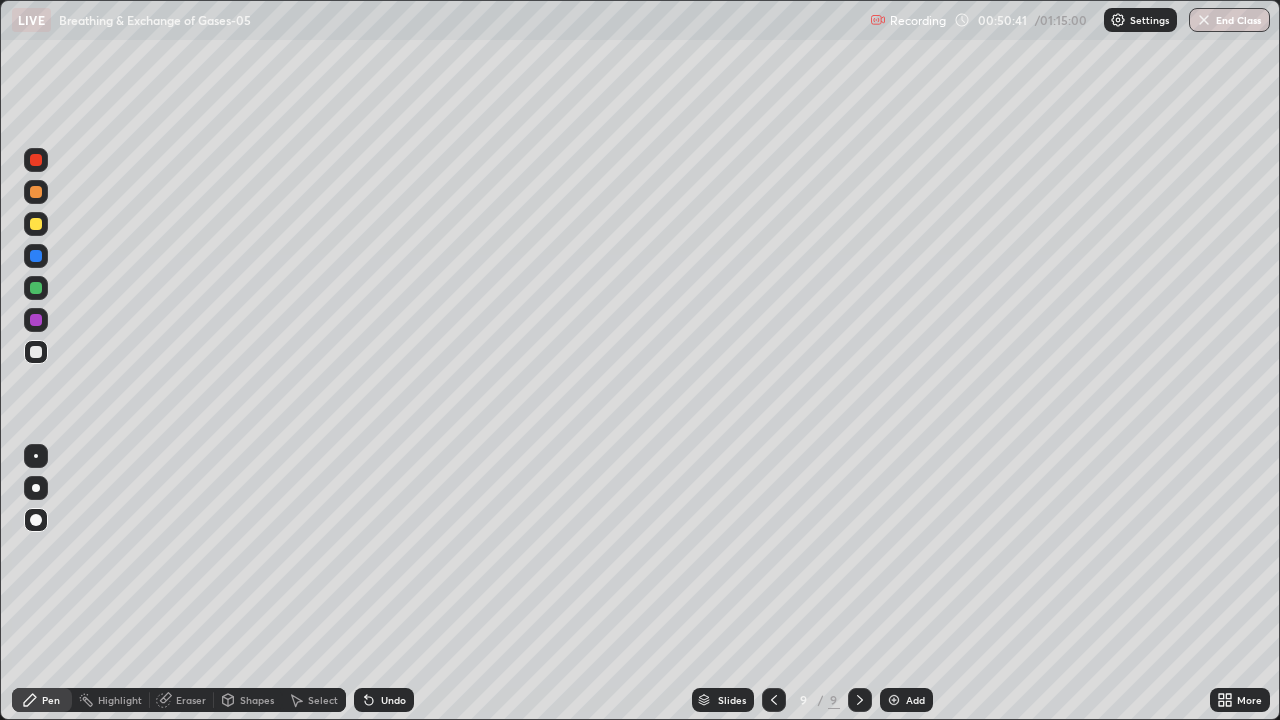 click at bounding box center (36, 224) 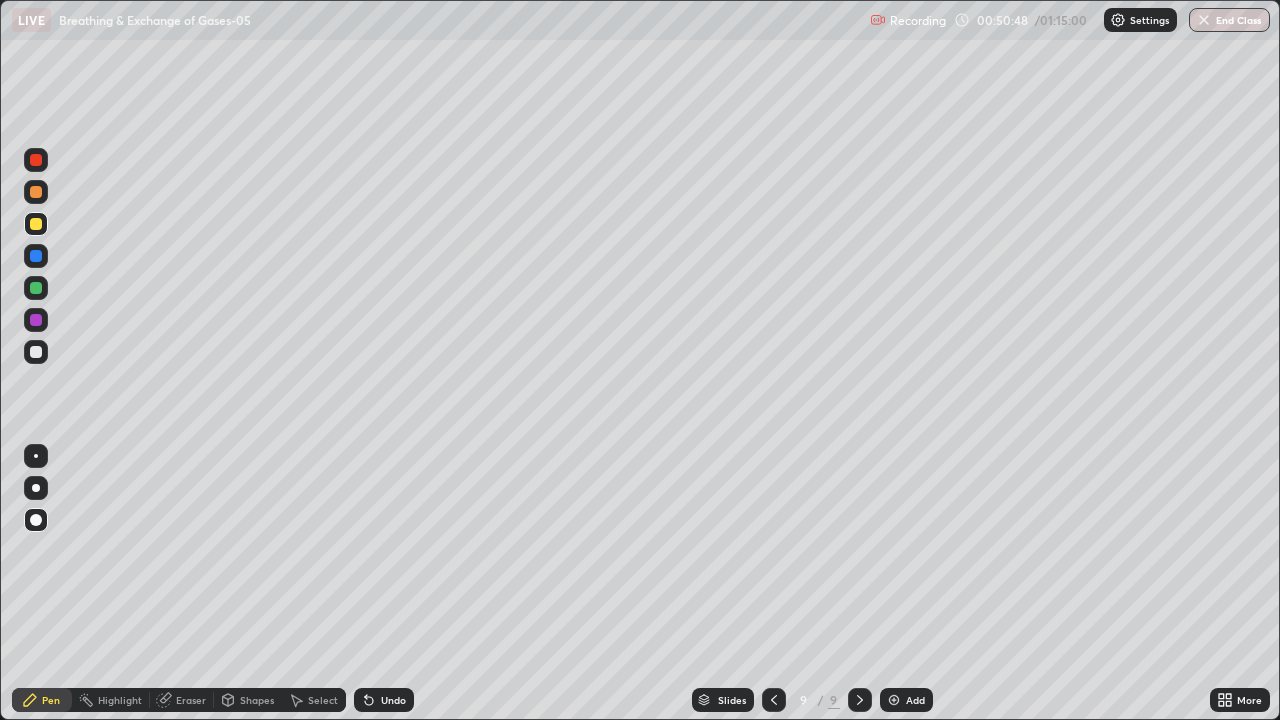 click at bounding box center [36, 288] 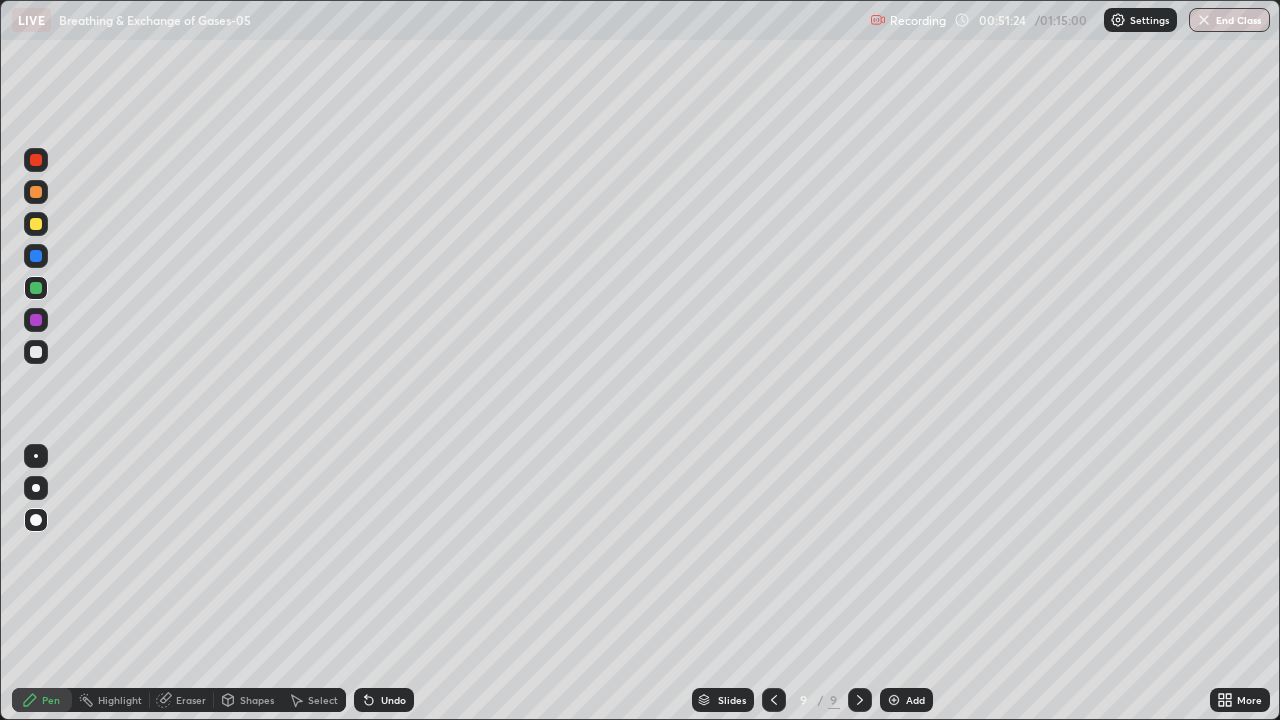 click at bounding box center (36, 320) 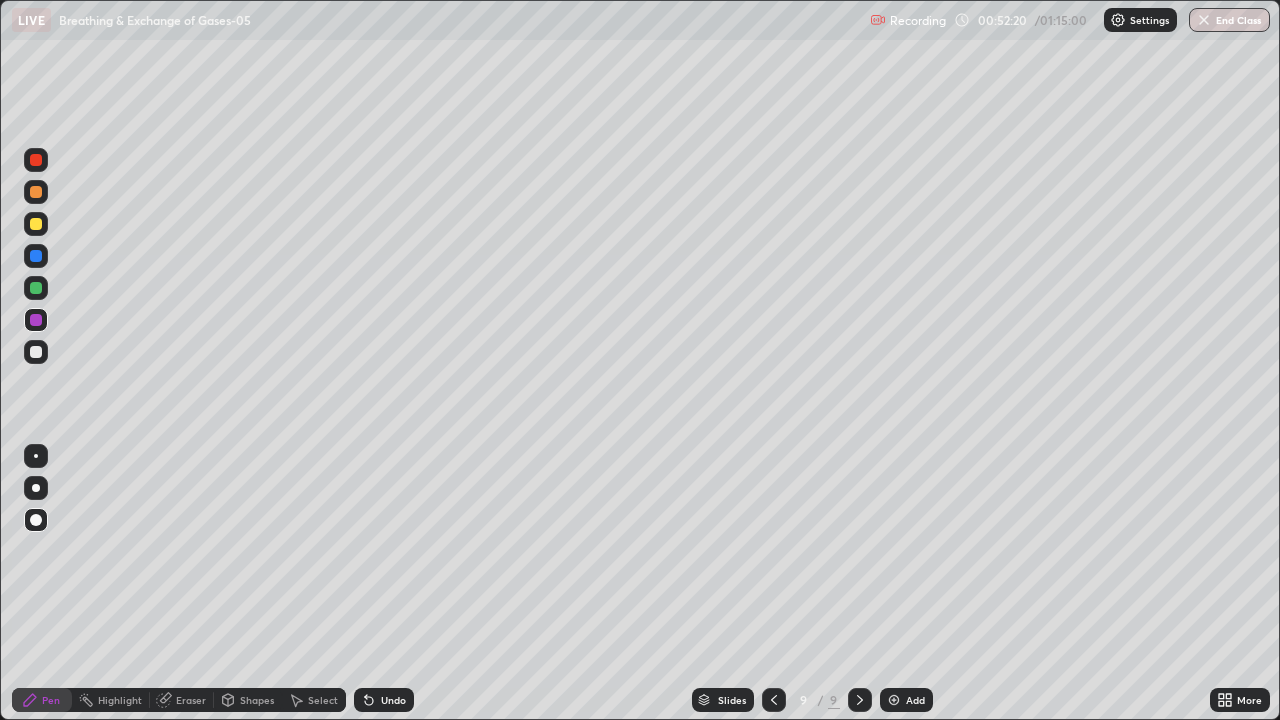 click at bounding box center (36, 352) 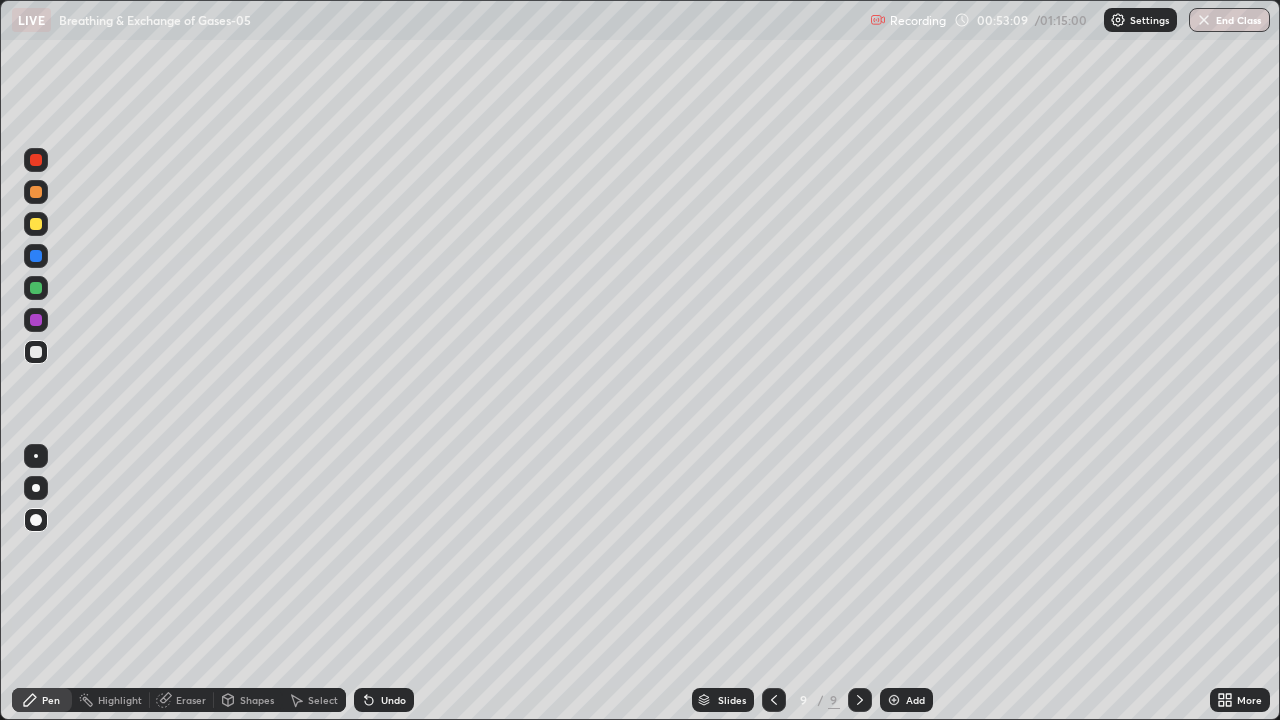 click at bounding box center (36, 224) 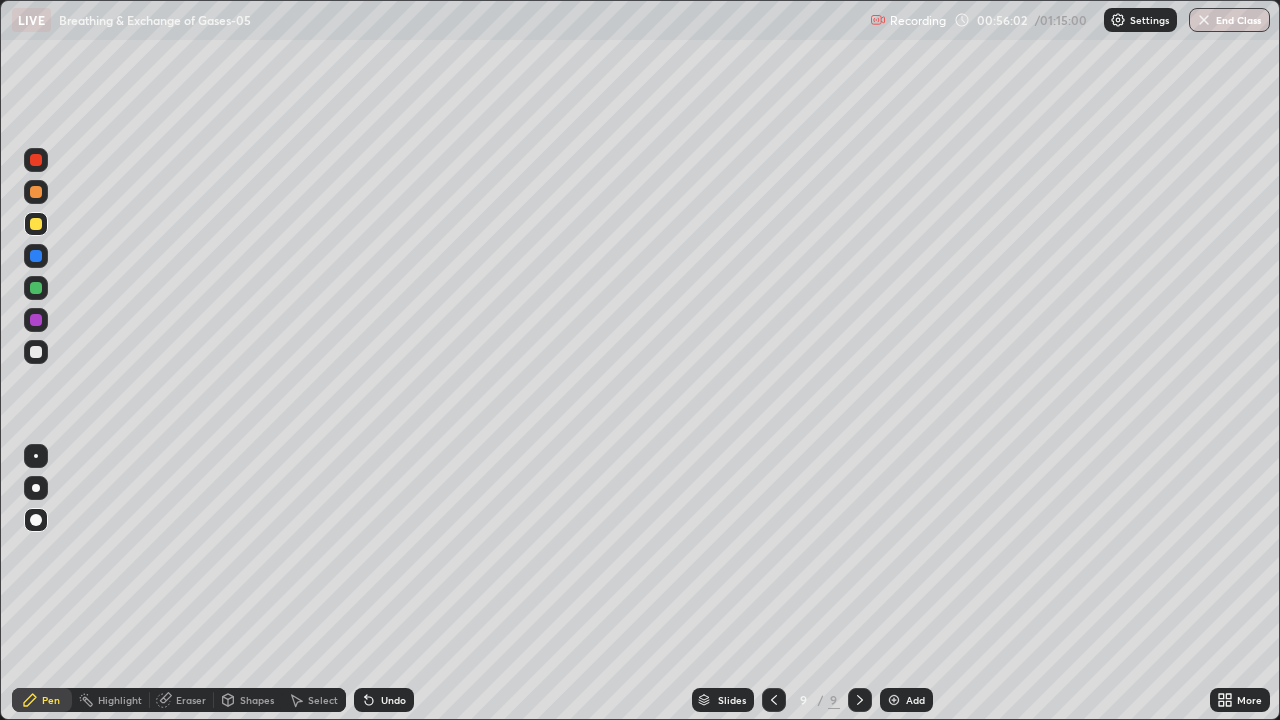 click at bounding box center (36, 352) 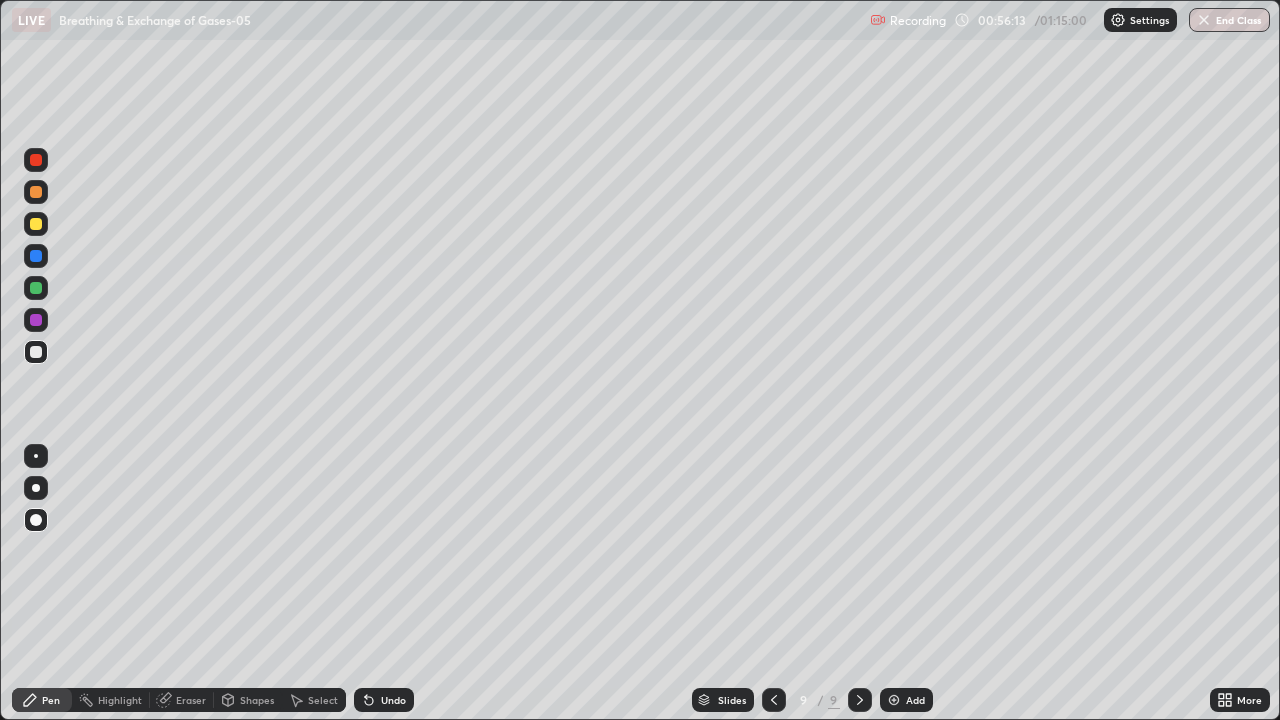 click on "Eraser" at bounding box center [191, 700] 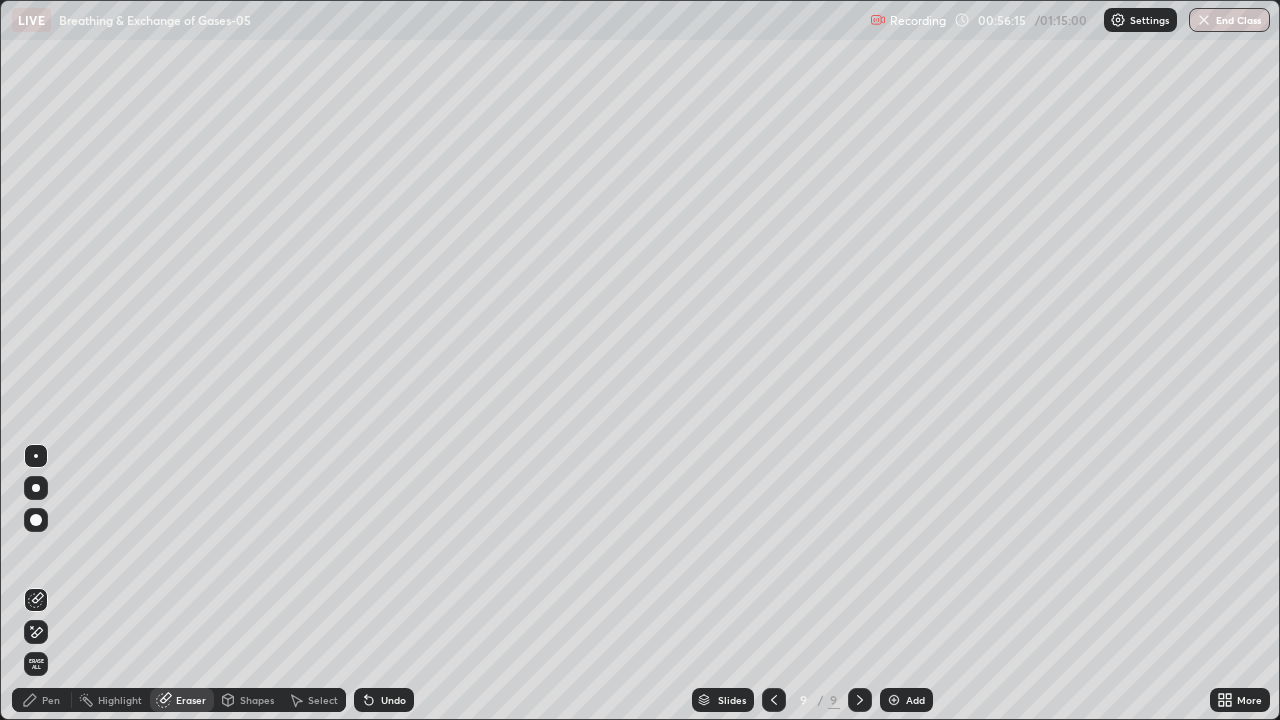 click on "Pen" at bounding box center (51, 700) 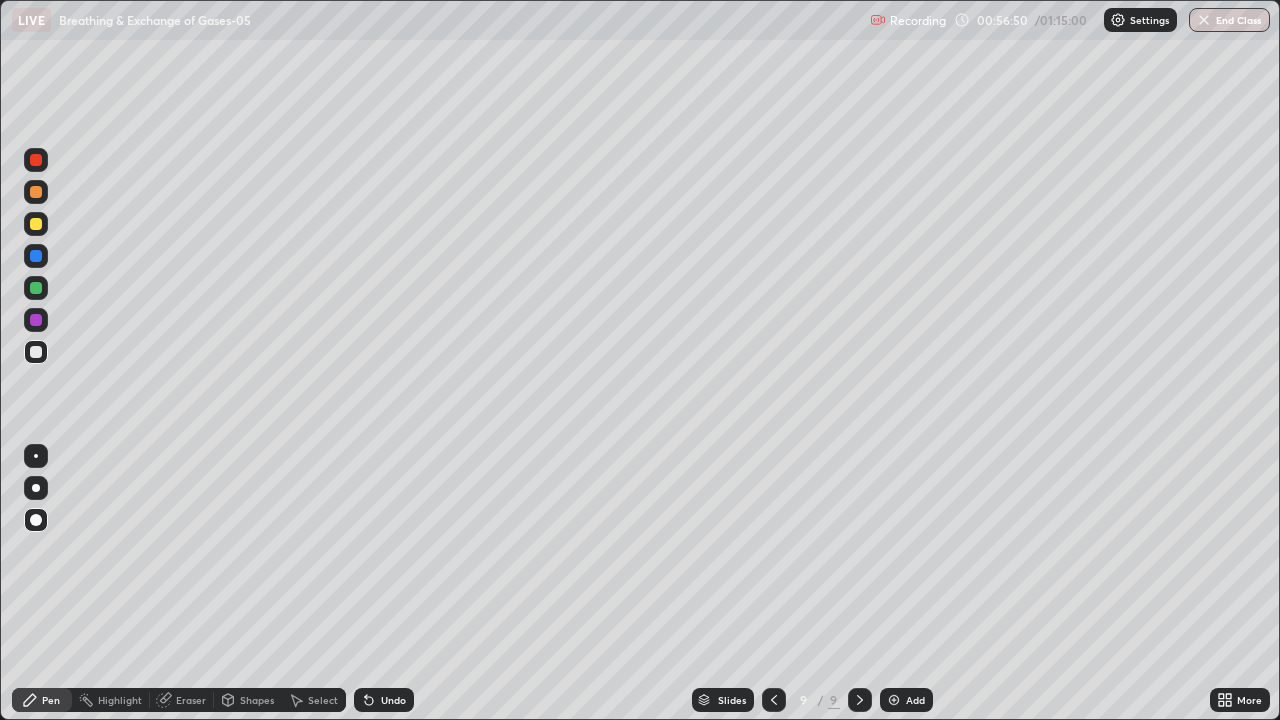 click at bounding box center [36, 224] 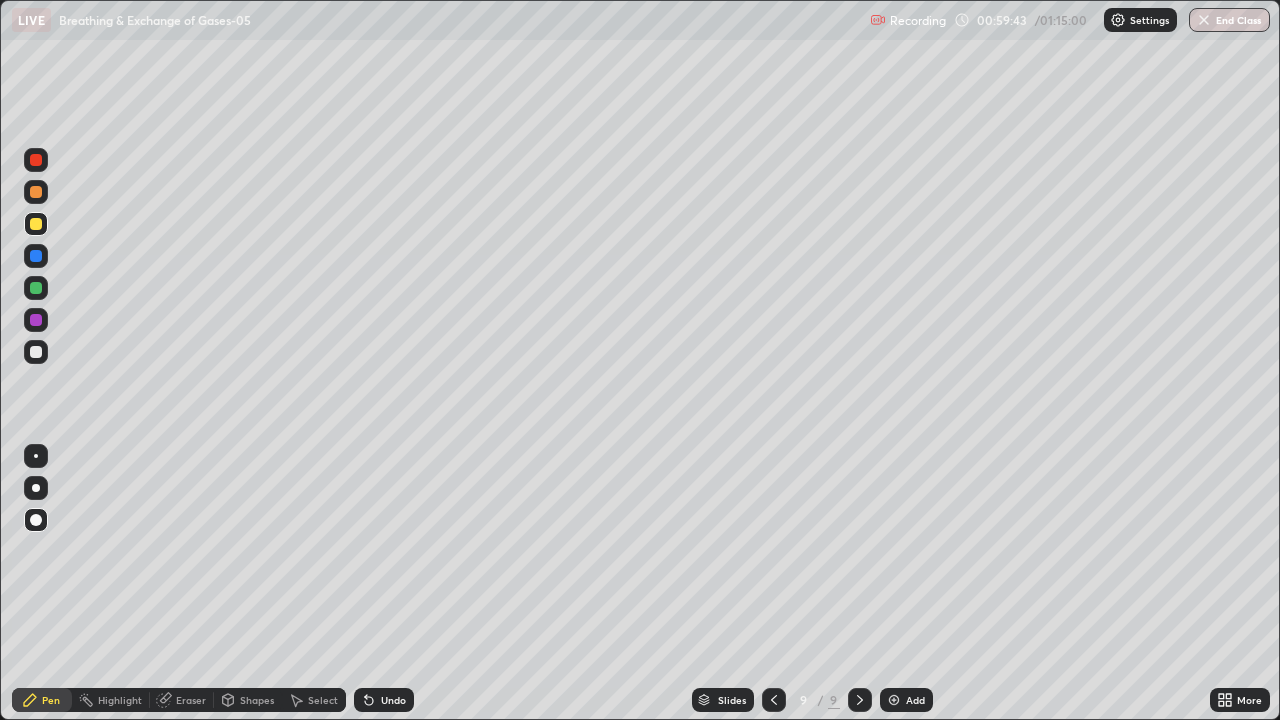 click at bounding box center (894, 700) 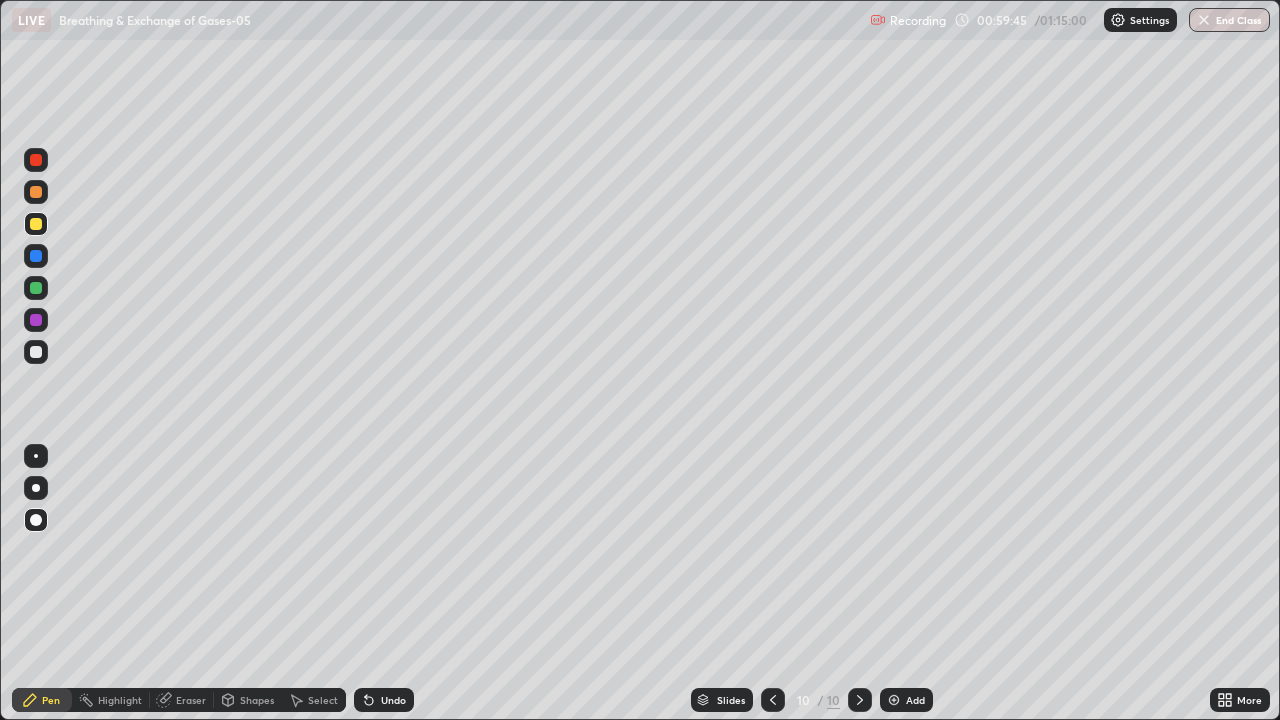 click at bounding box center (36, 352) 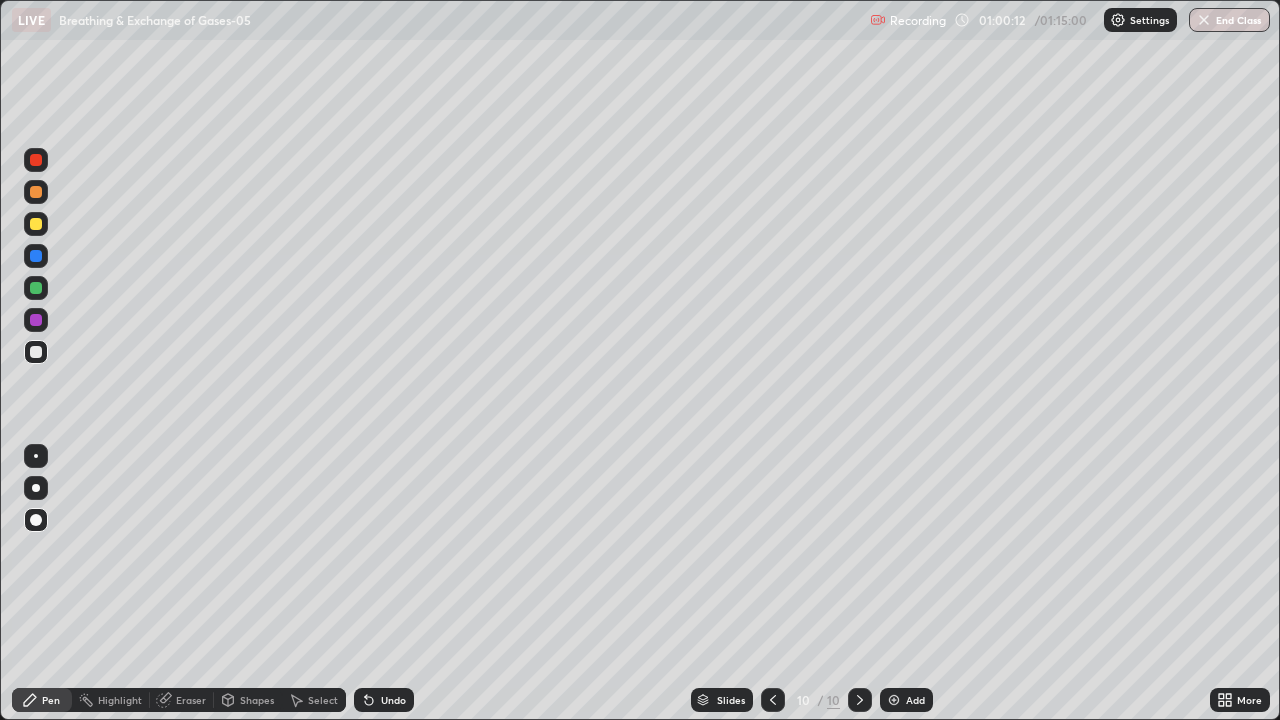 click at bounding box center [36, 224] 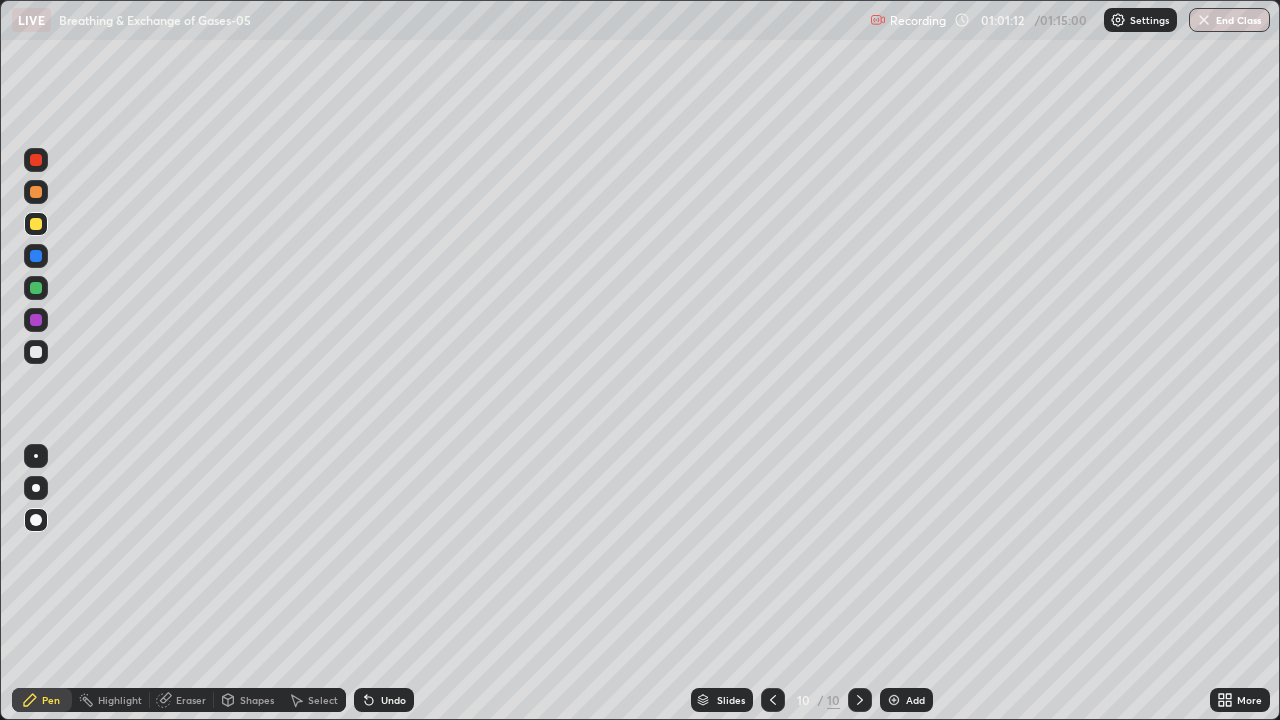 click on "Slides" at bounding box center (722, 700) 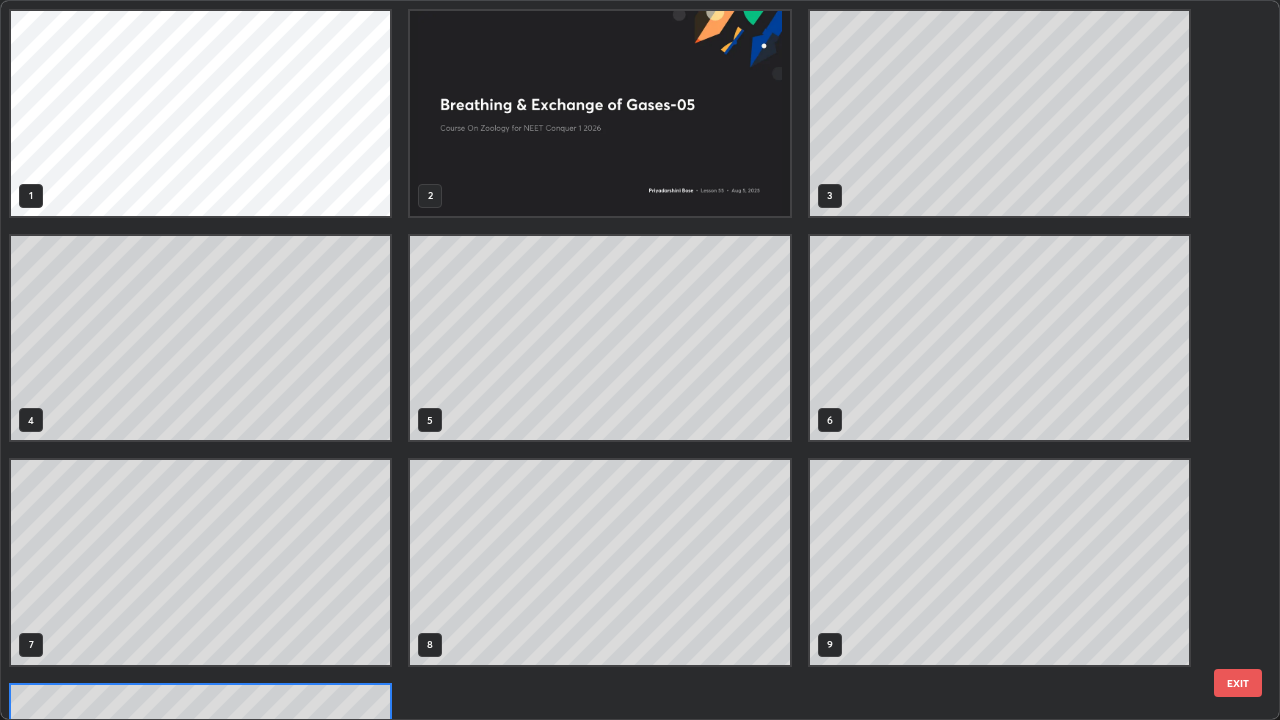 scroll, scrollTop: 180, scrollLeft: 0, axis: vertical 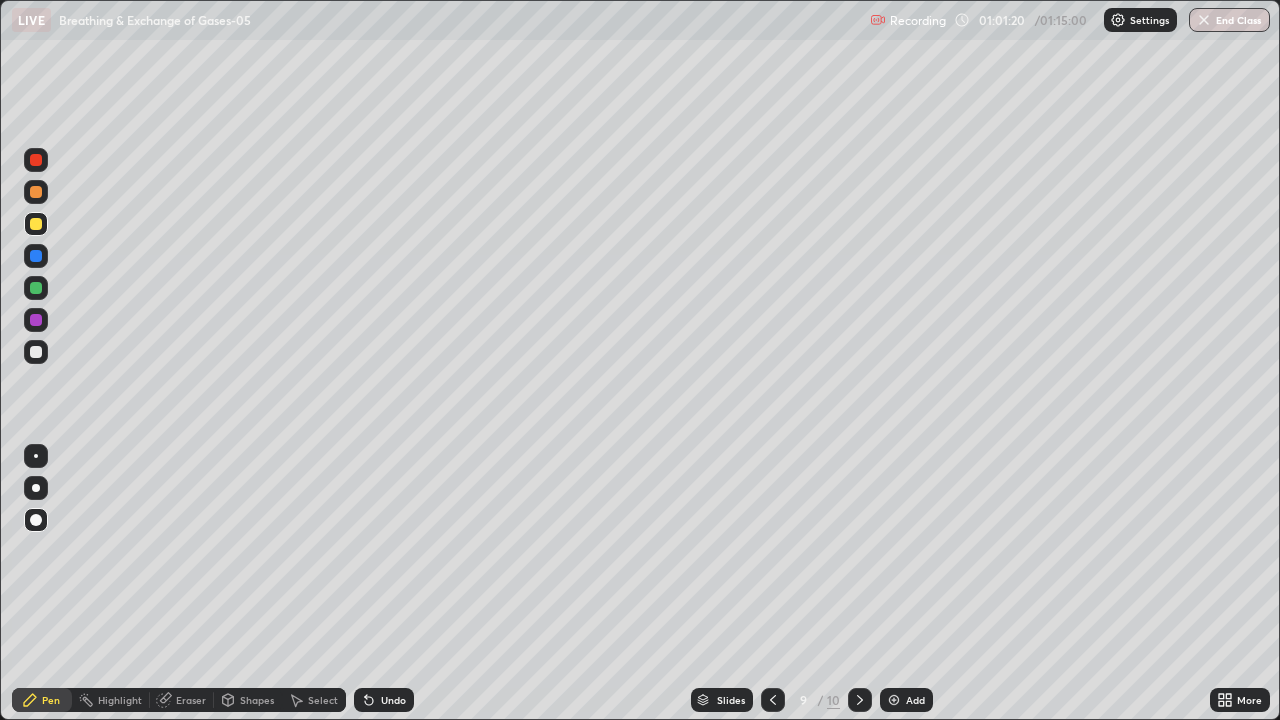 click at bounding box center [1204, 20] 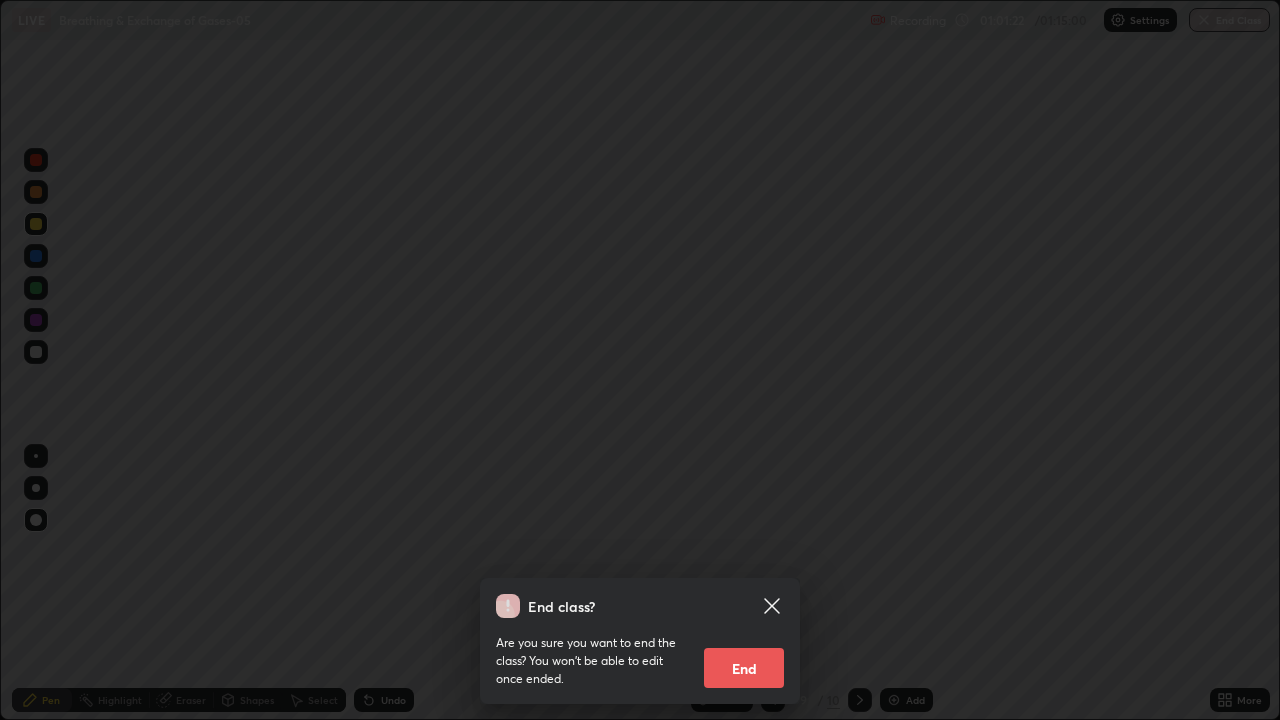click on "End" at bounding box center (744, 668) 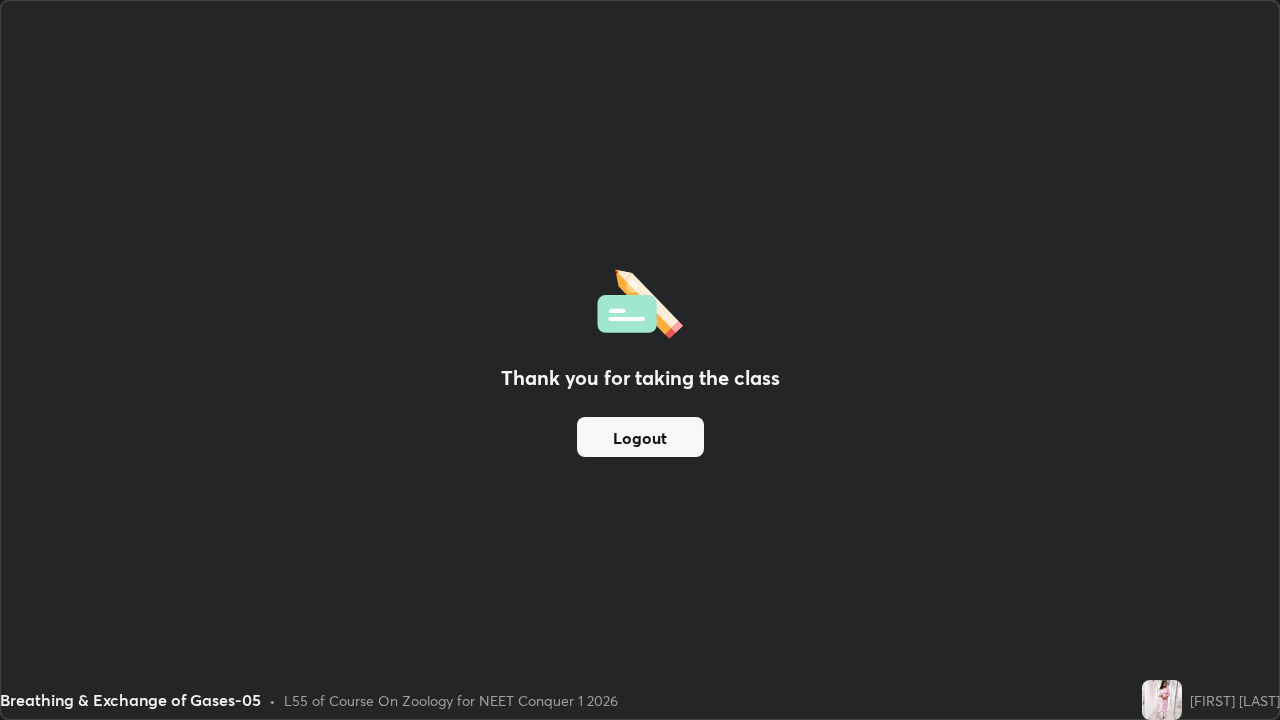 click on "Logout" at bounding box center (640, 437) 